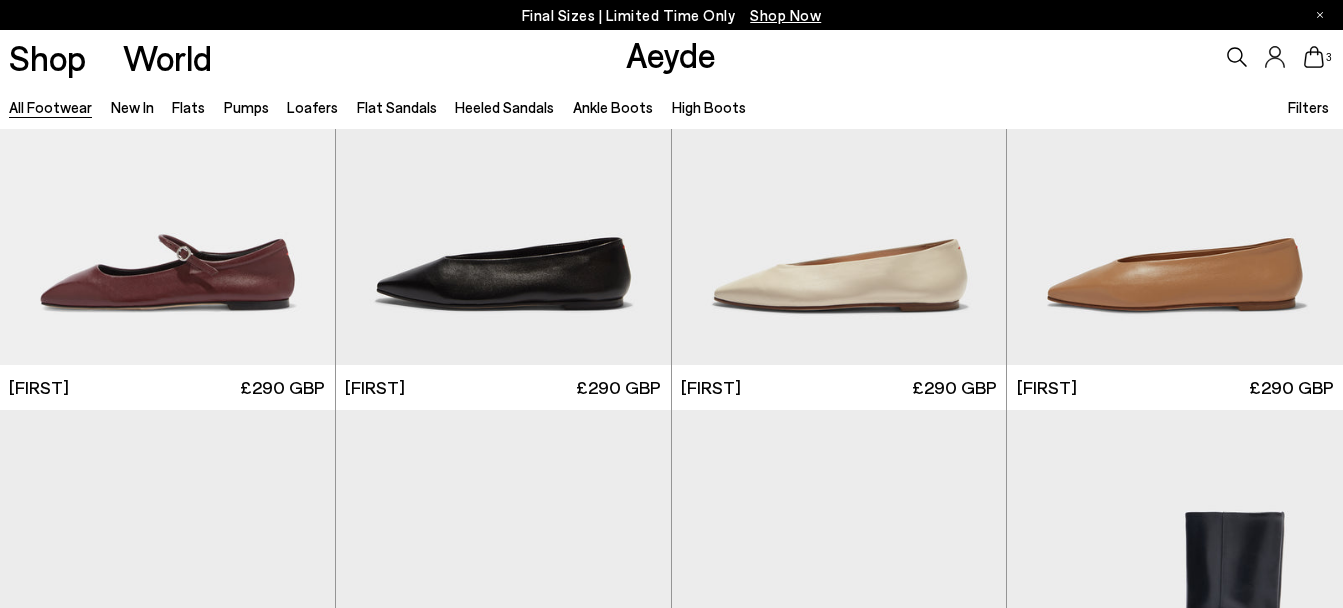 scroll, scrollTop: 11861, scrollLeft: 0, axis: vertical 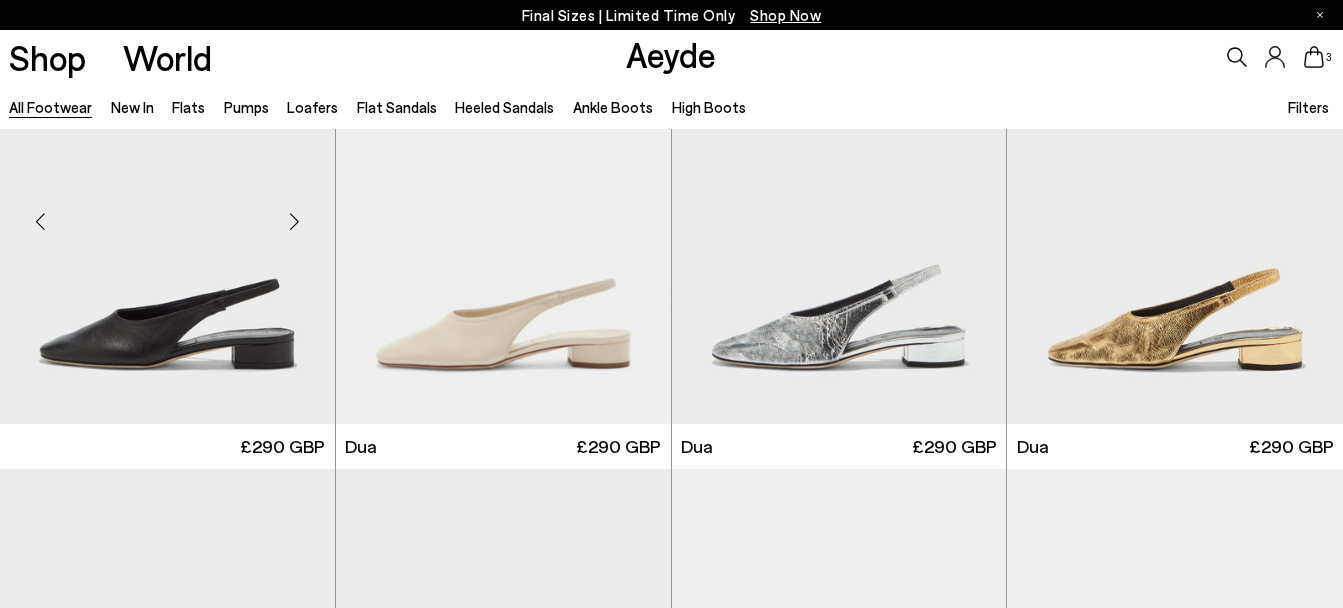 click at bounding box center (167, 213) 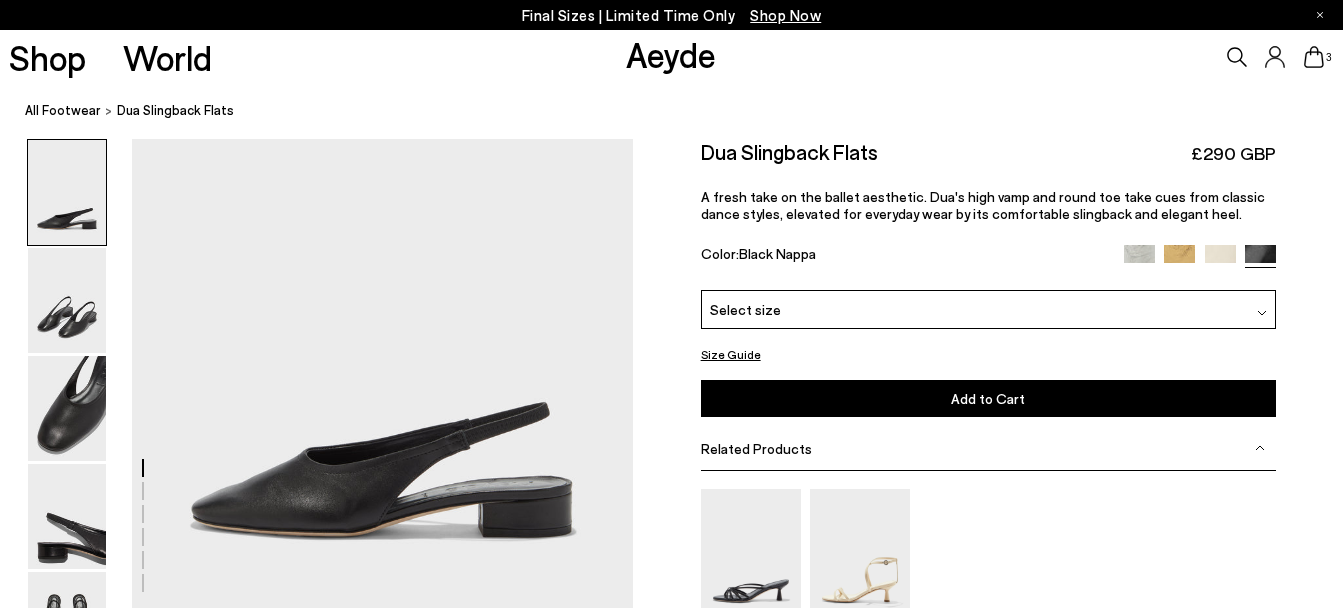 click at bounding box center [67, 408] 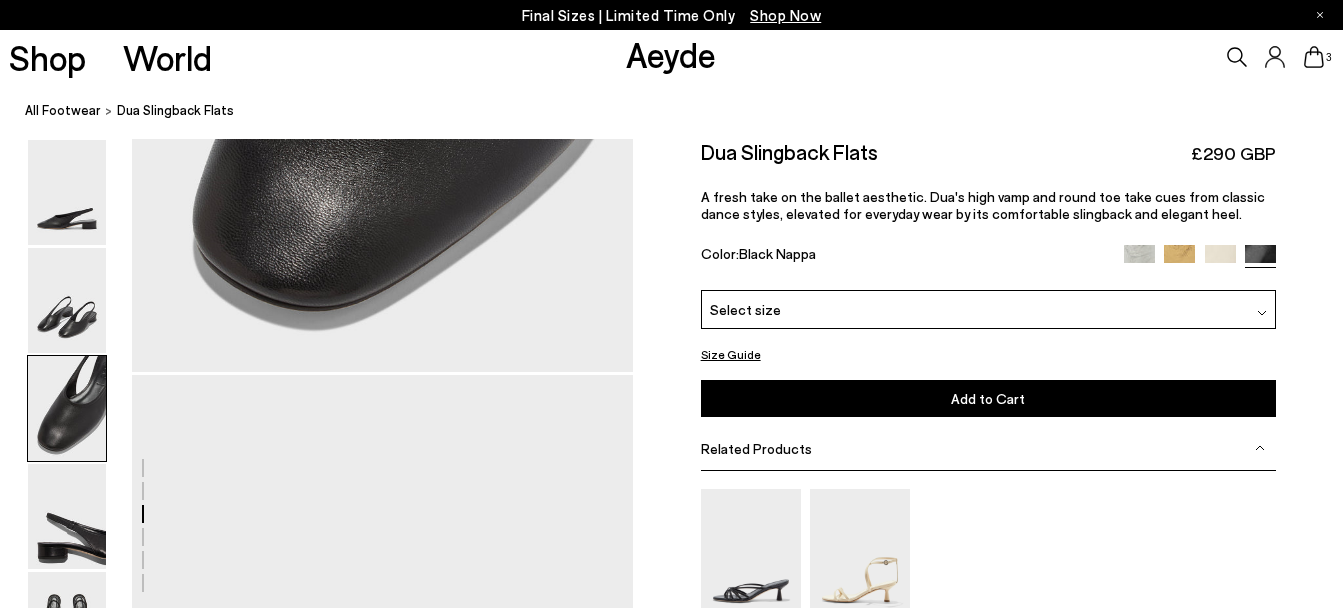 scroll, scrollTop: 1666, scrollLeft: 0, axis: vertical 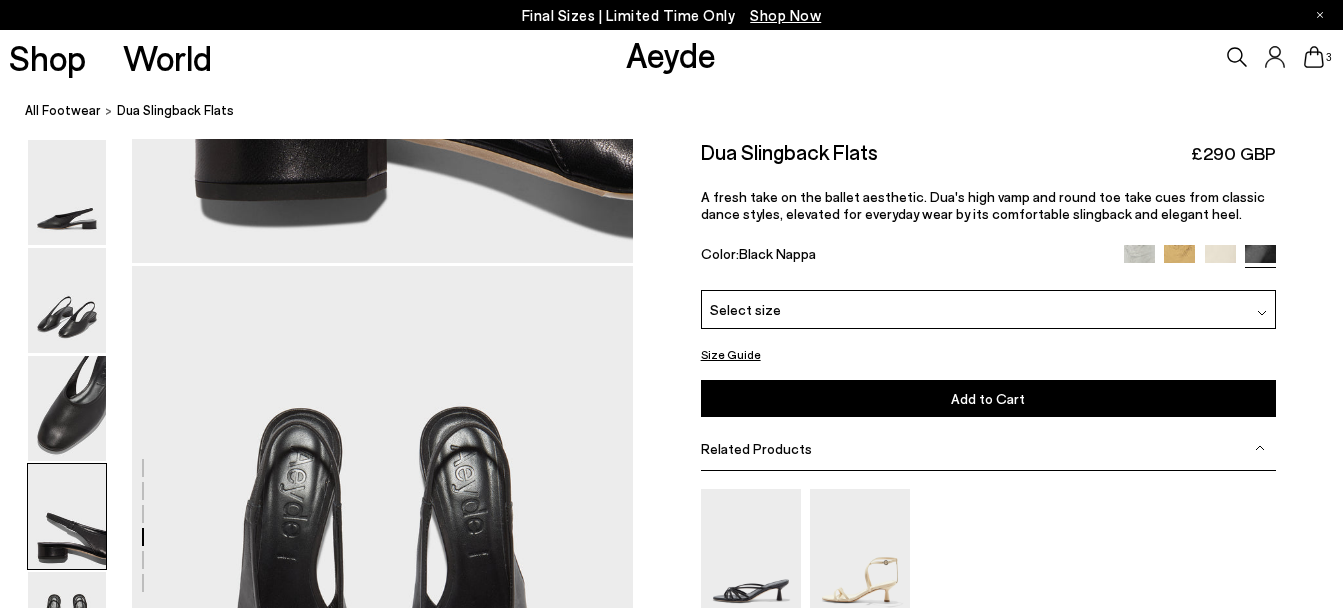 click on "Please Select a Color
Black Nappa
Silver Crackle
Gold Crackle
Creamy Nappa
Black Nappa
Select size
36 -" at bounding box center [988, 353] 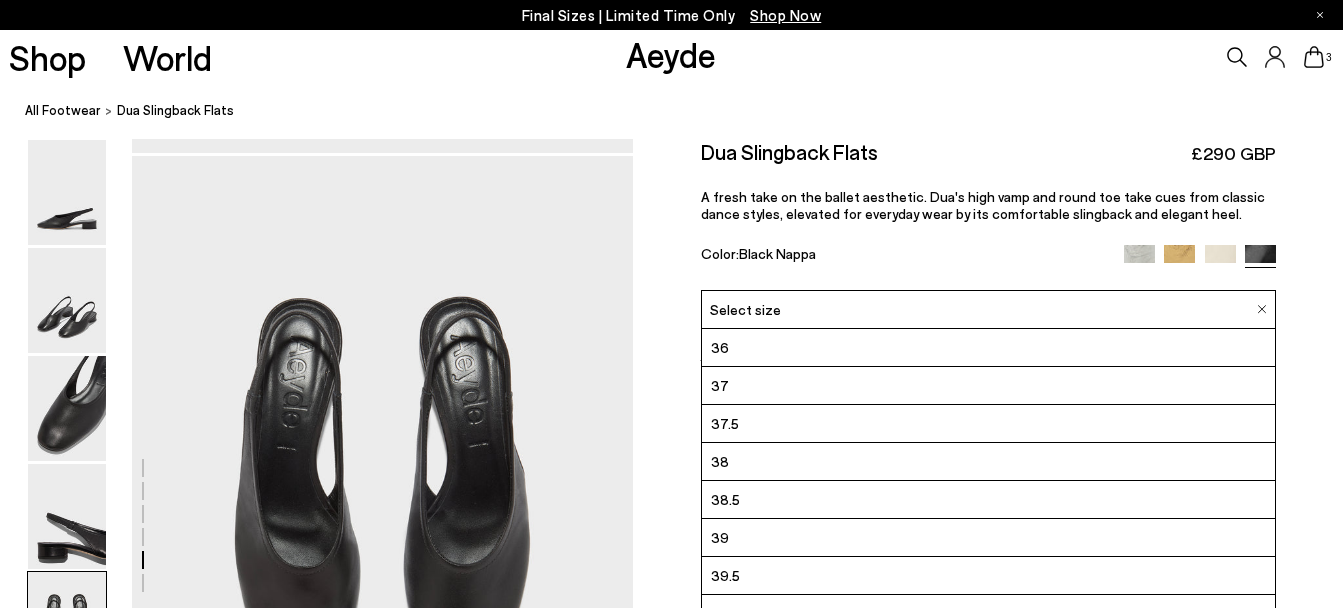 scroll, scrollTop: 2531, scrollLeft: 0, axis: vertical 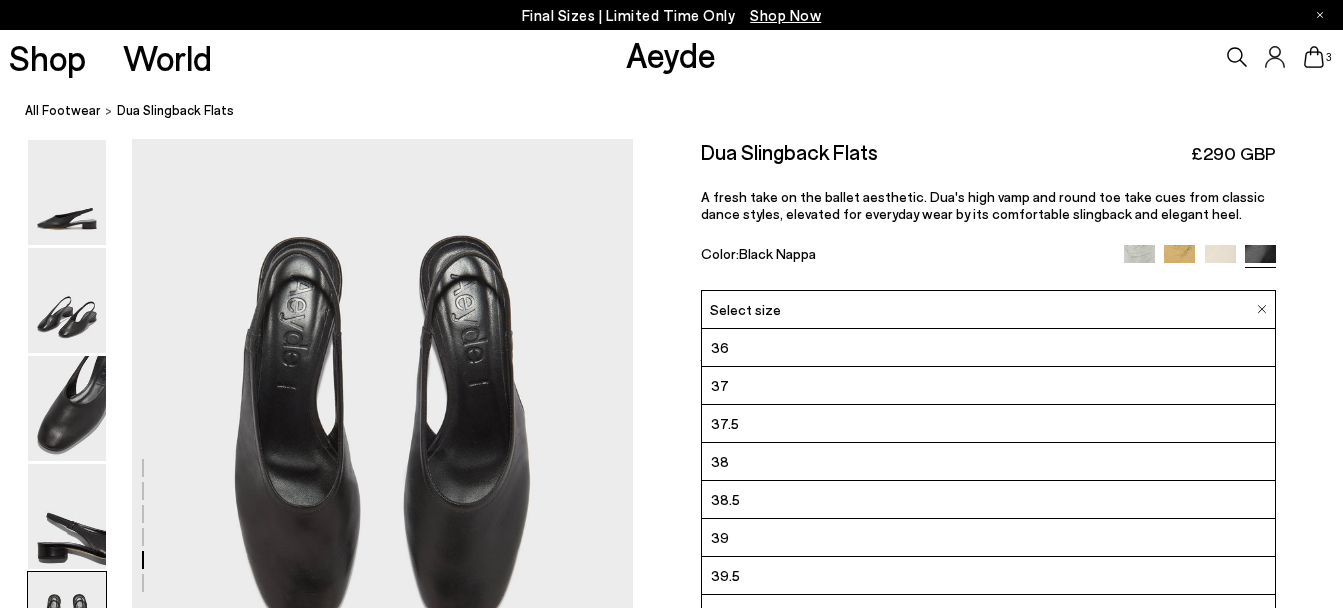 click on "39.5" at bounding box center [988, 576] 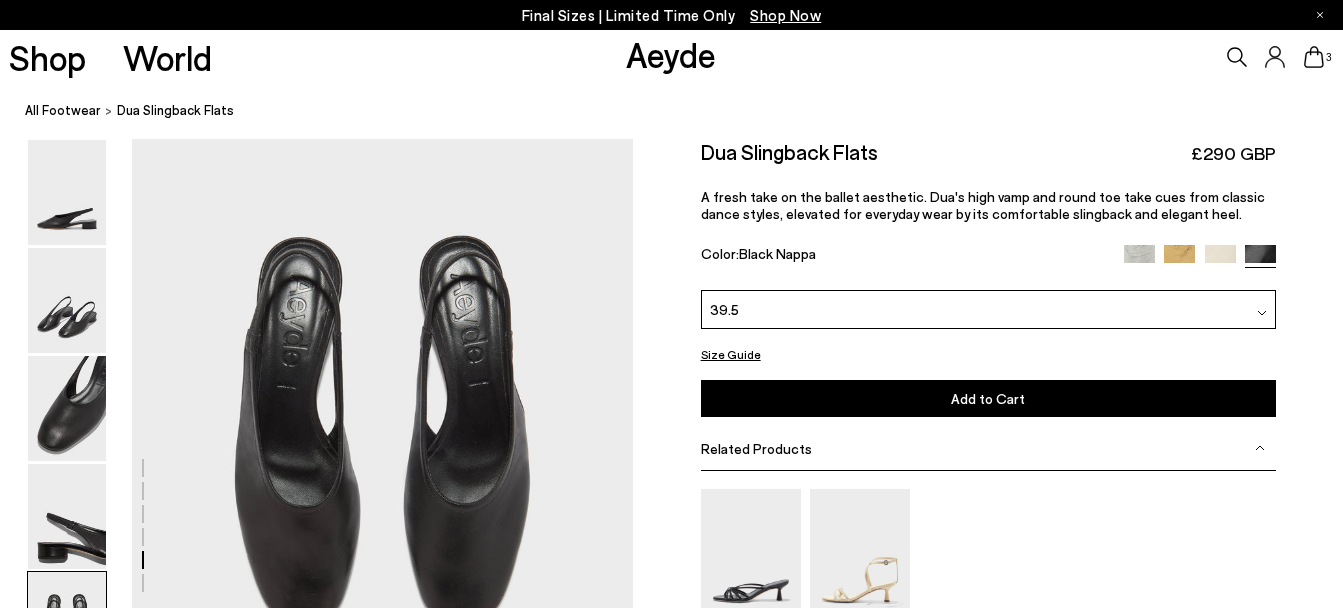 click on "Add to Cart Select a Size First" at bounding box center [988, 398] 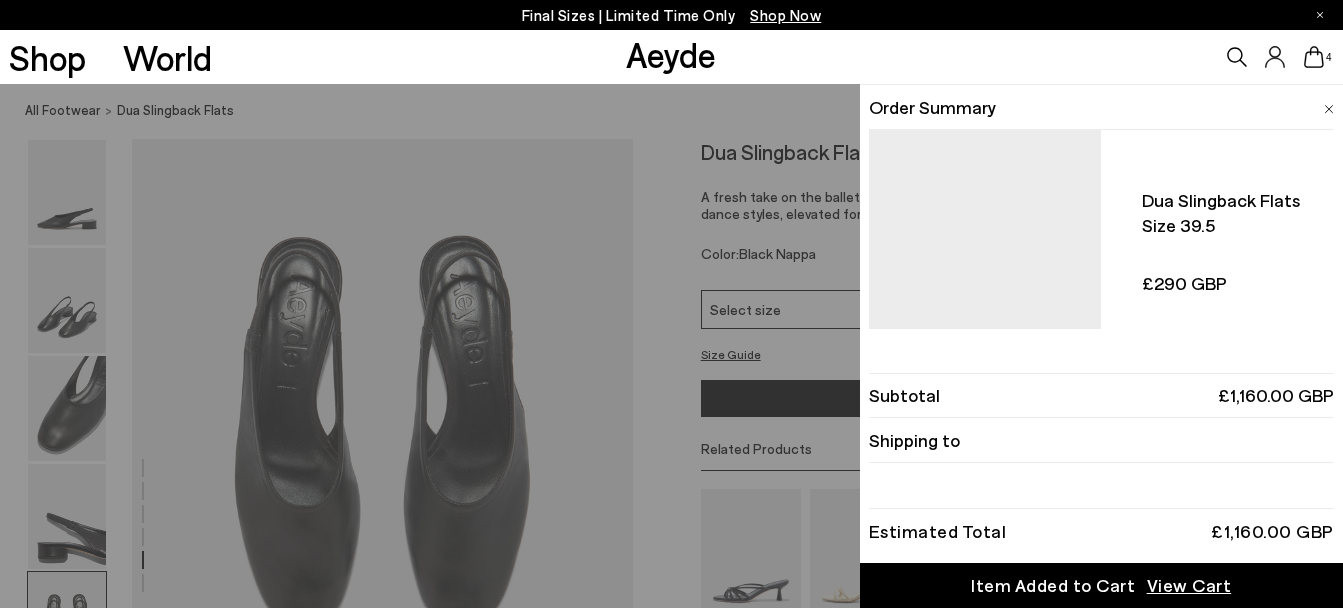 click 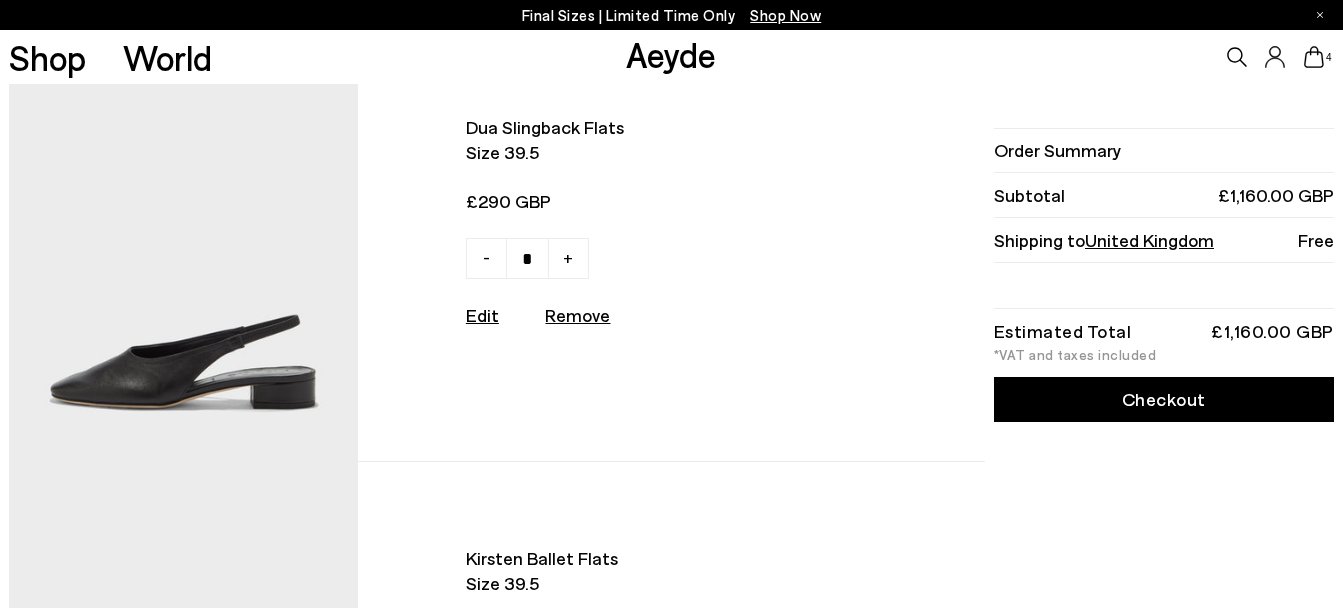 scroll, scrollTop: 0, scrollLeft: 0, axis: both 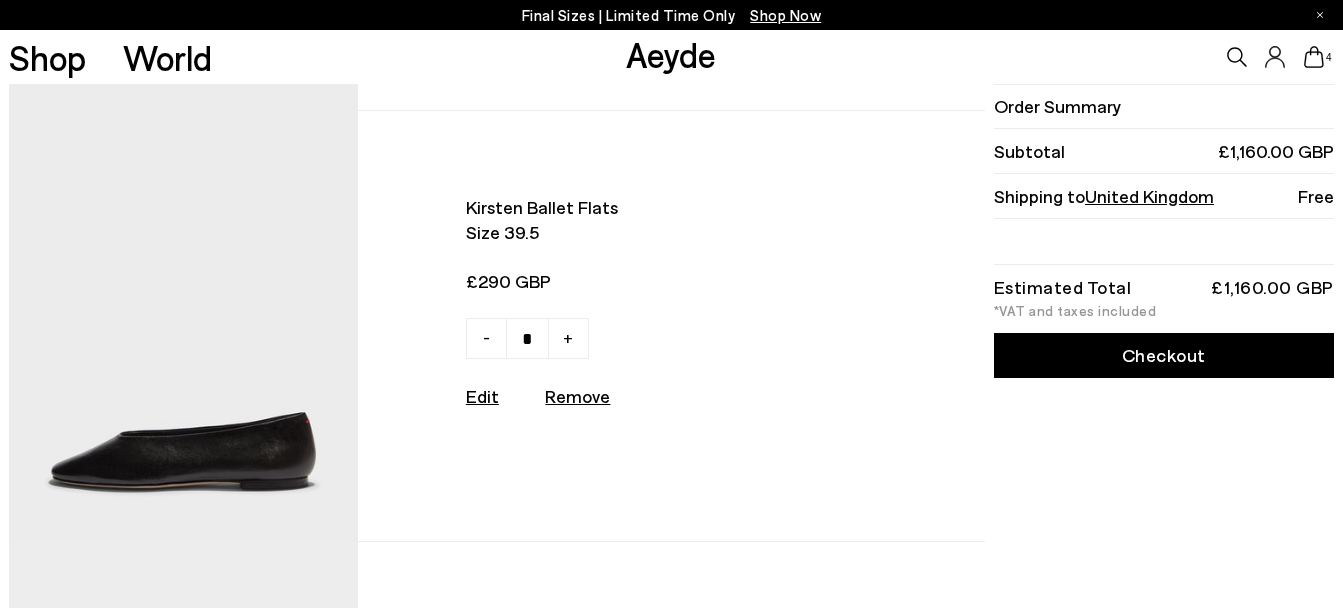 click on "Remove" at bounding box center [577, 396] 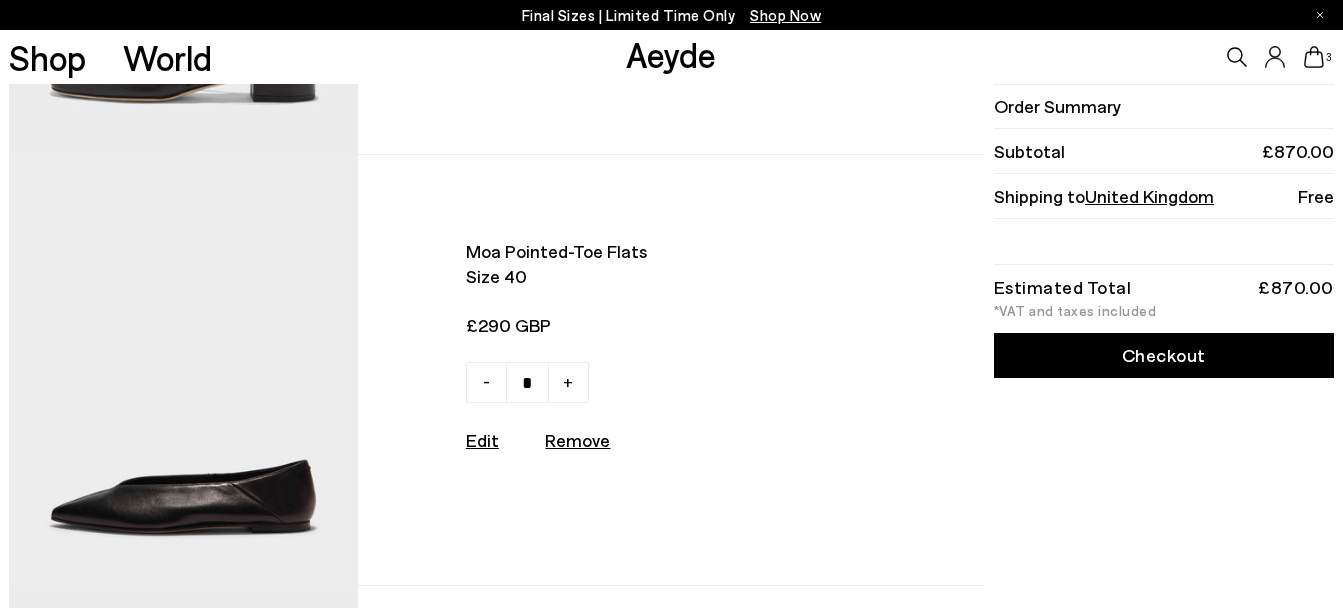 scroll, scrollTop: 356, scrollLeft: 0, axis: vertical 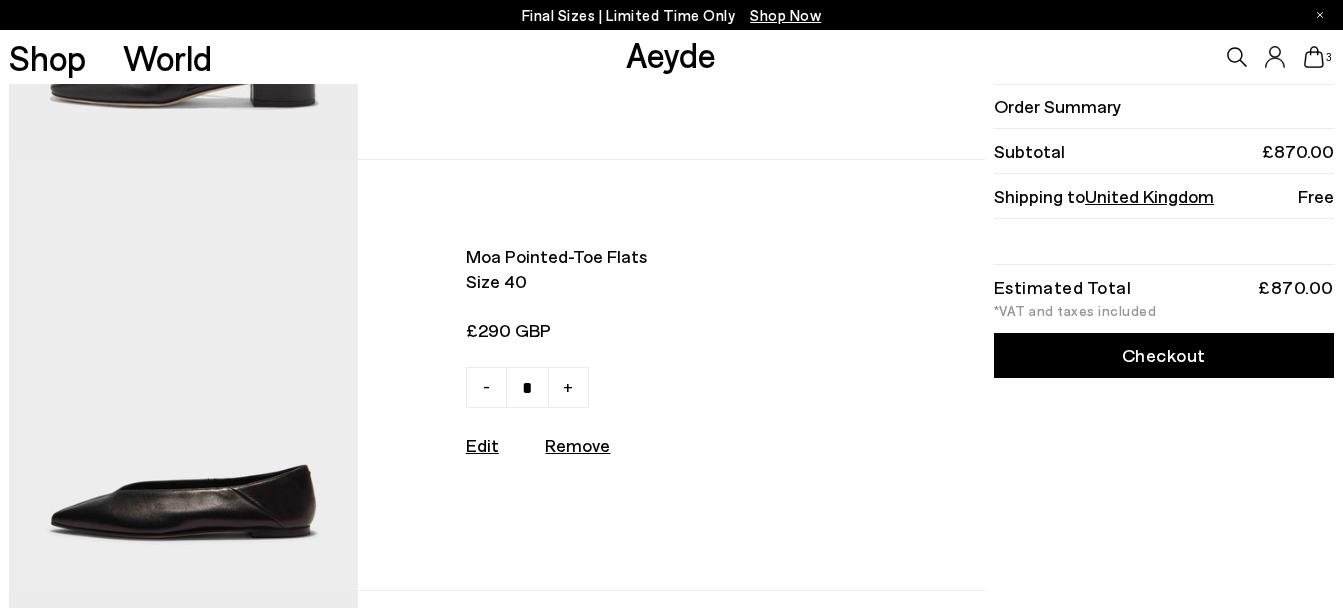 click on "Remove" at bounding box center [577, 445] 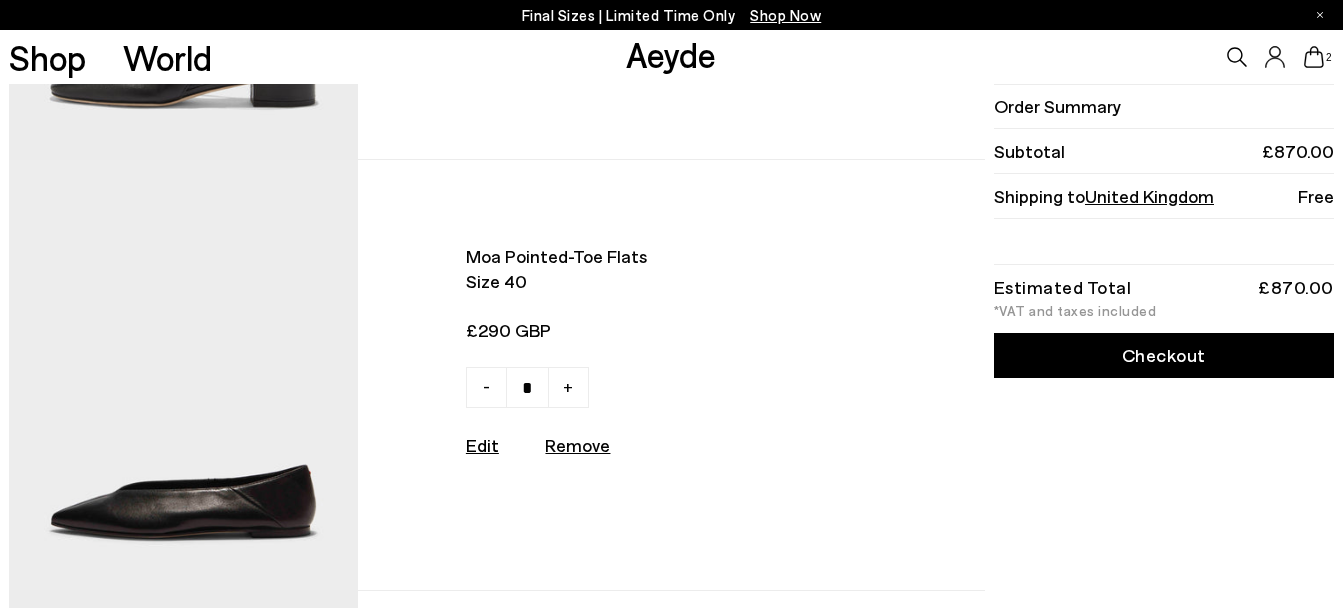 type on "*" 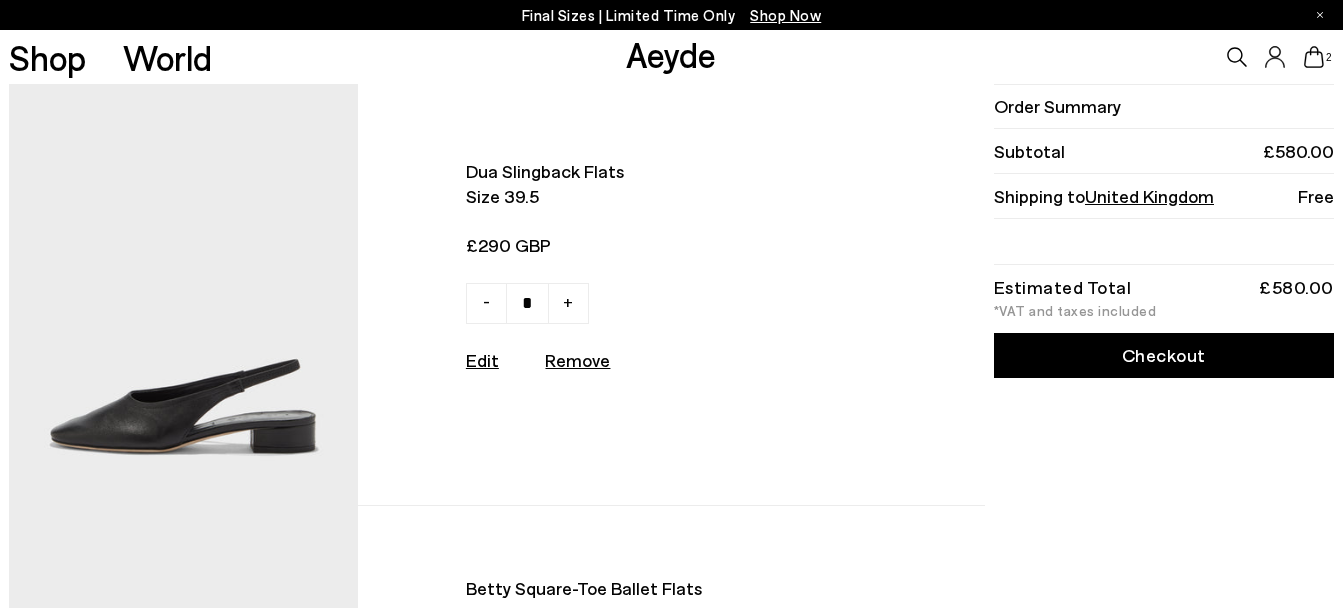 scroll, scrollTop: 0, scrollLeft: 0, axis: both 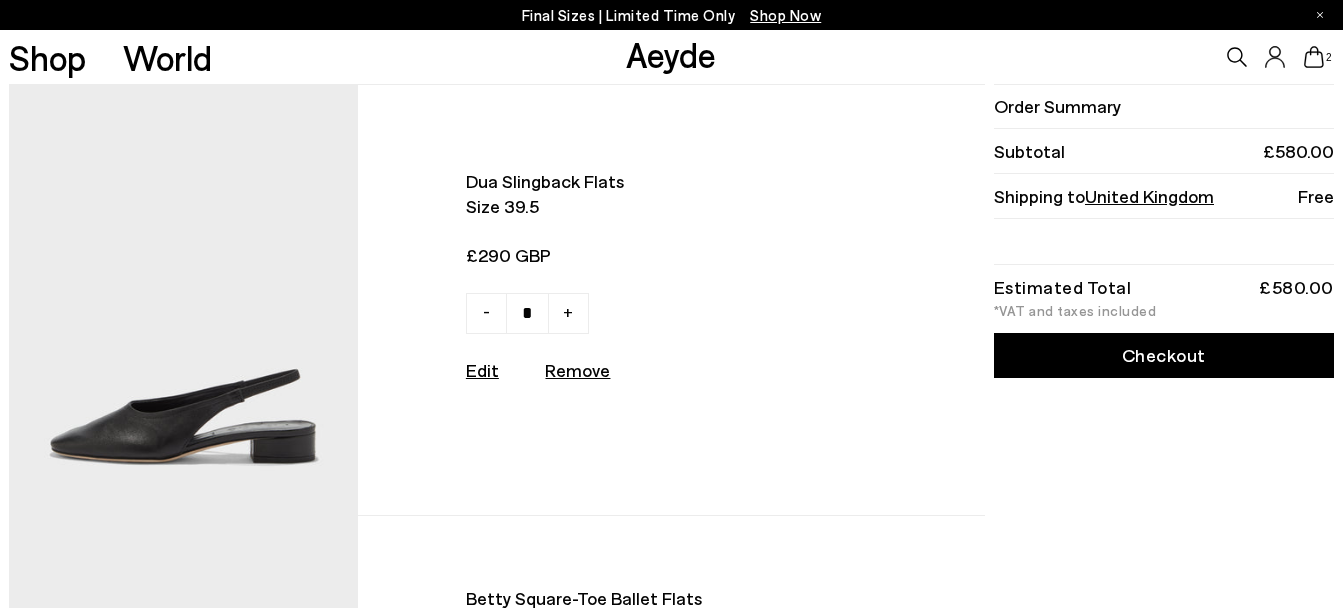 click 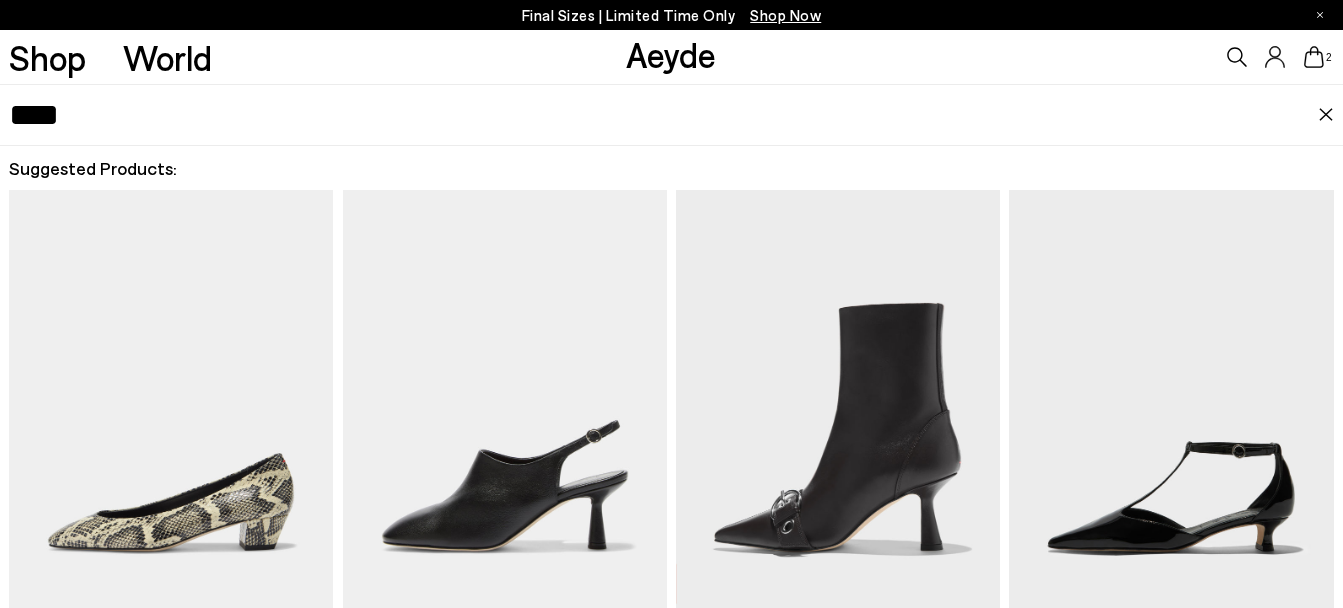 type on "****" 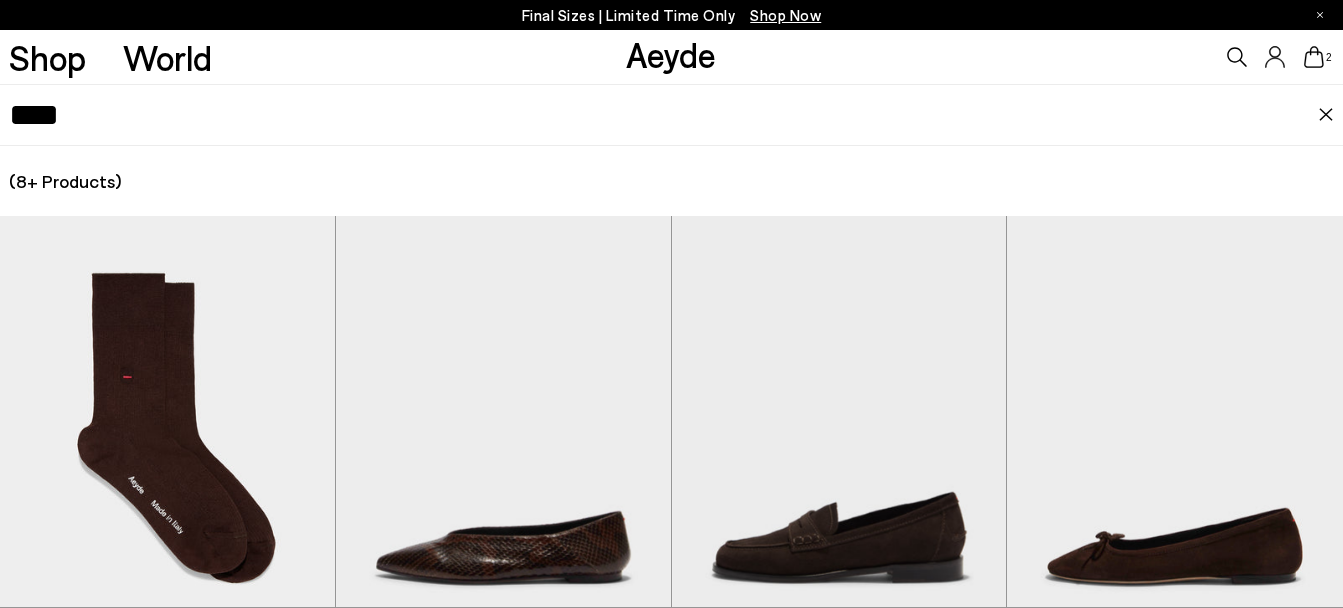 scroll, scrollTop: 997, scrollLeft: 0, axis: vertical 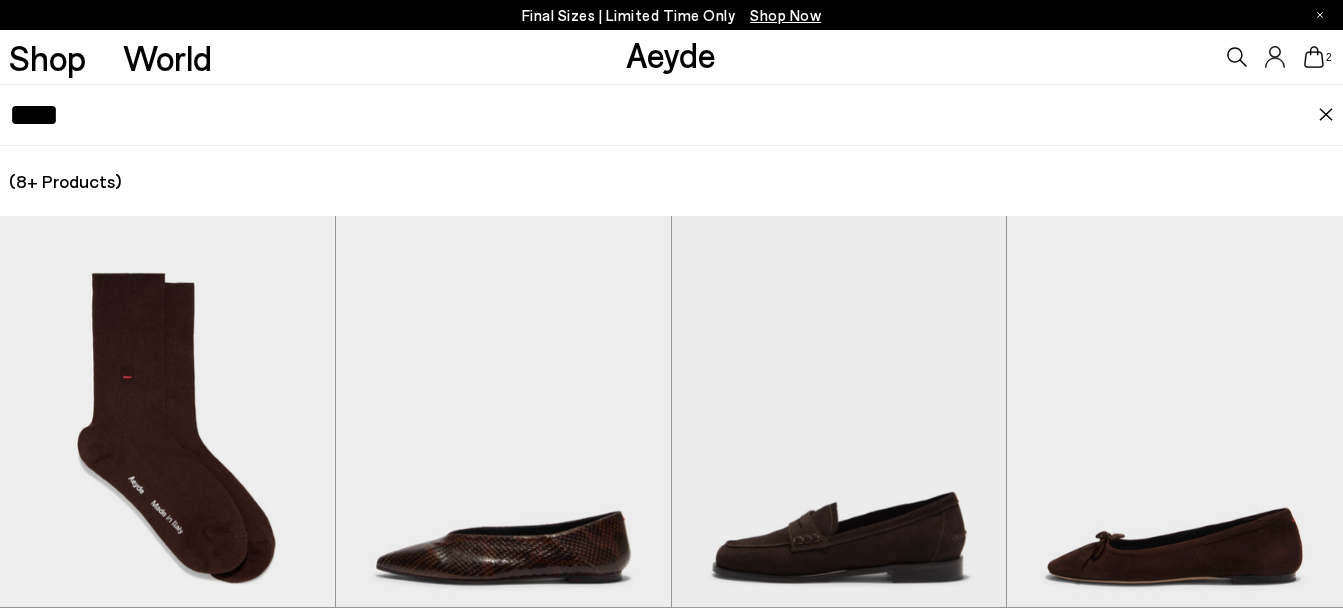 click on "****" at bounding box center (663, 115) 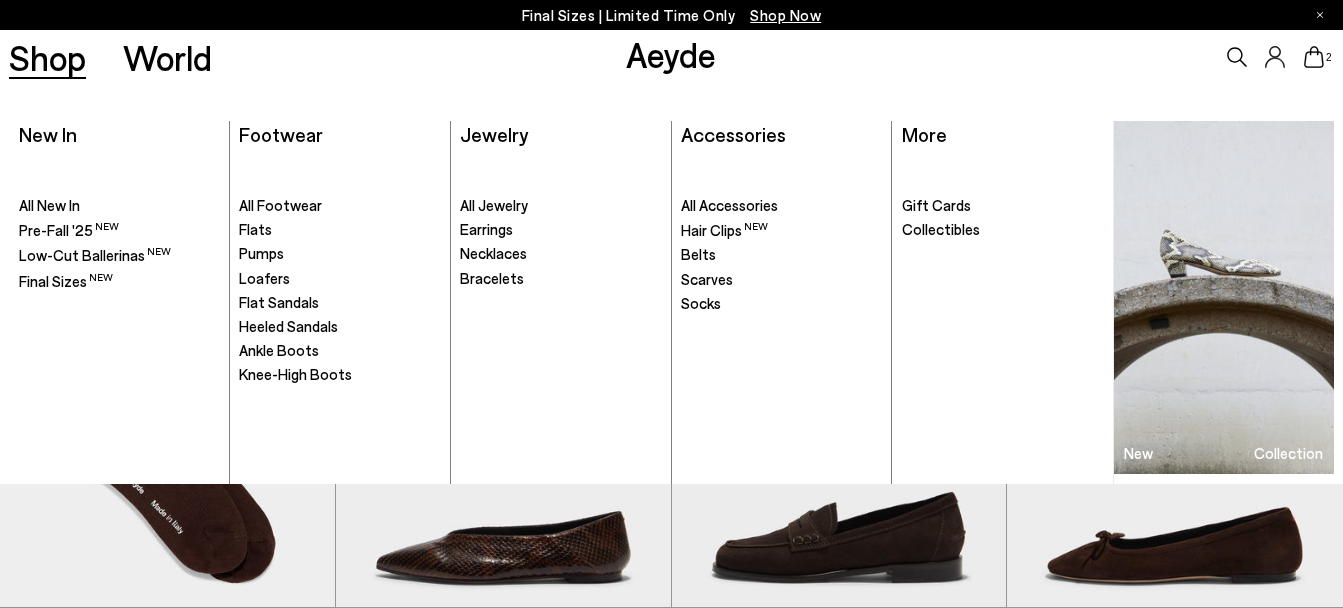 click on "Shop" at bounding box center (47, 57) 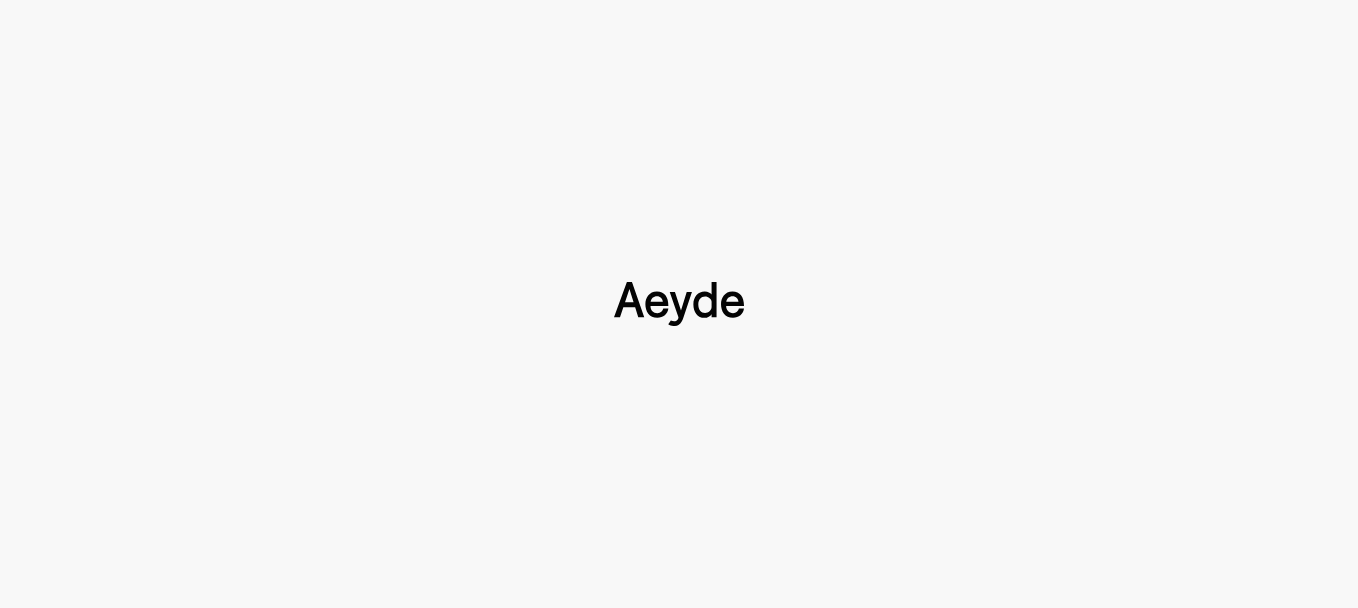 type 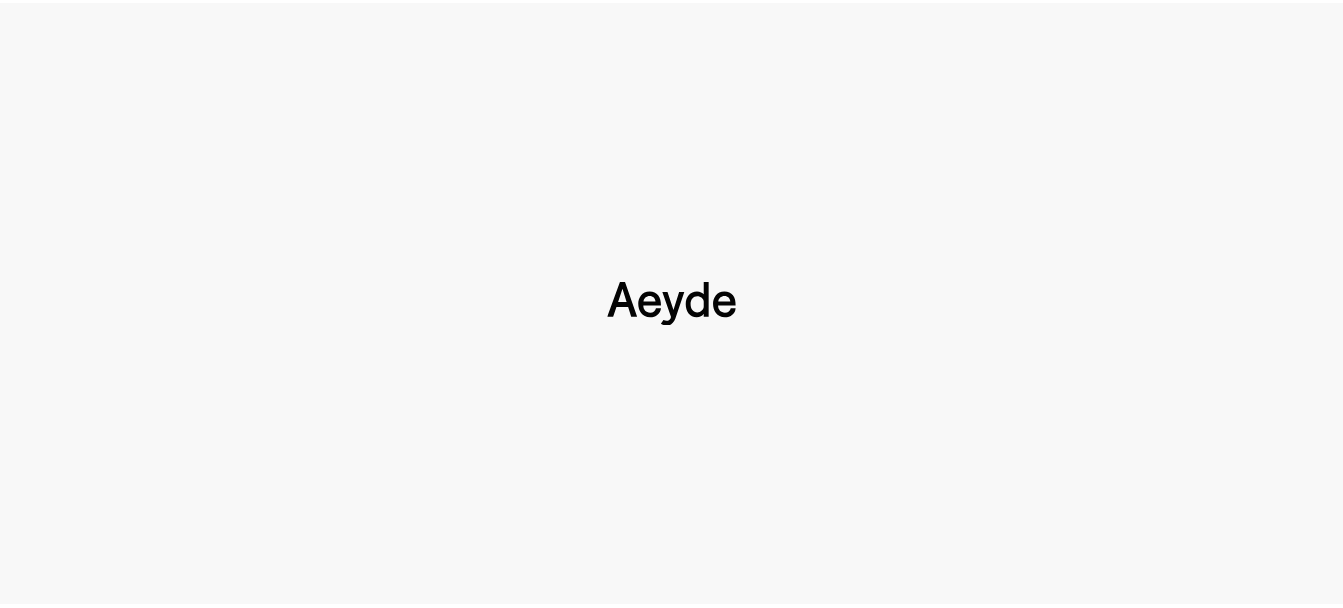 scroll, scrollTop: 0, scrollLeft: 0, axis: both 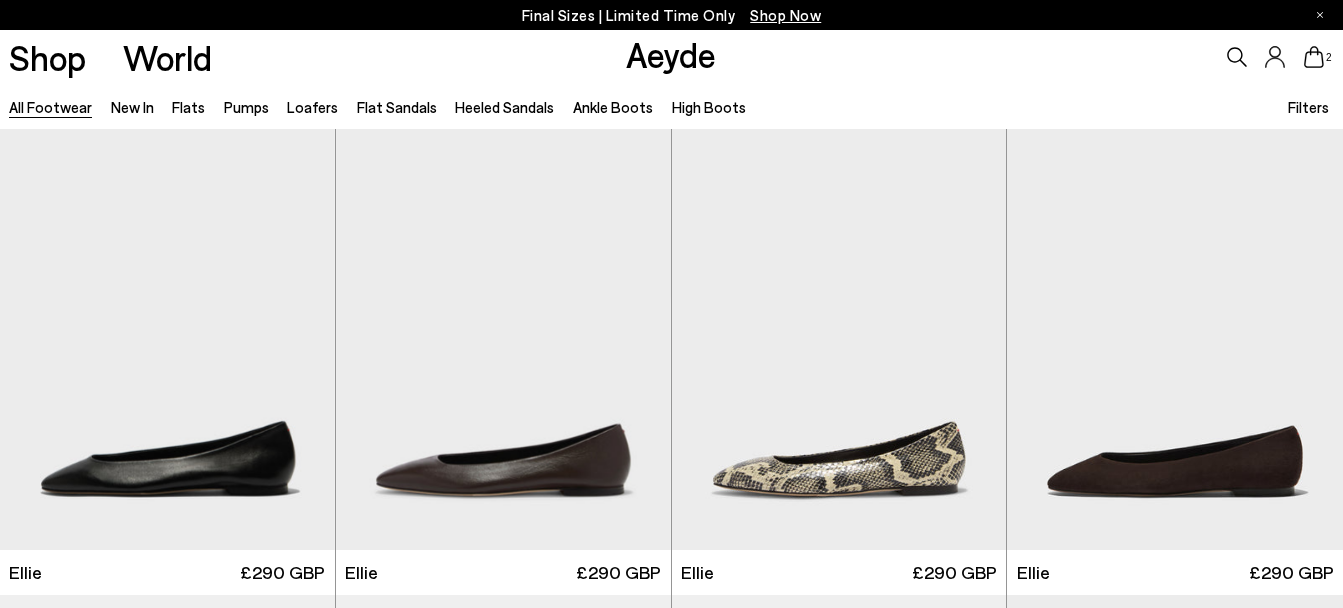 click on "Filters" at bounding box center [1308, 107] 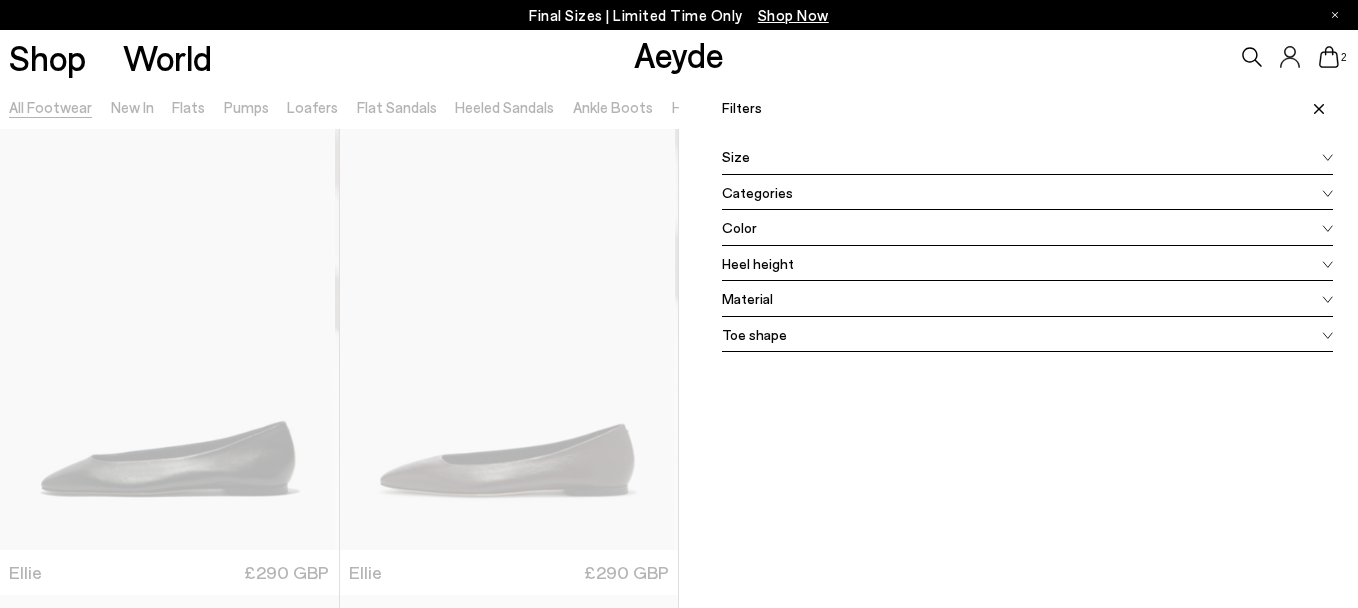 click on "Color" at bounding box center [1027, 228] 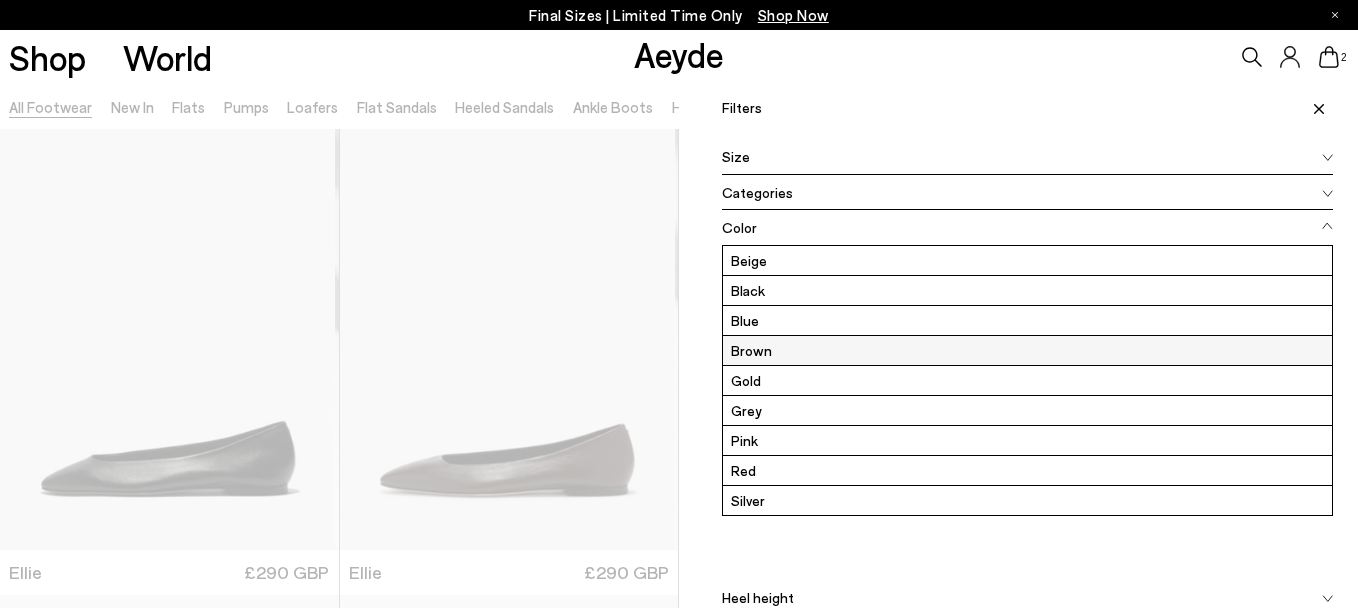 click on "Brown" at bounding box center [1027, 350] 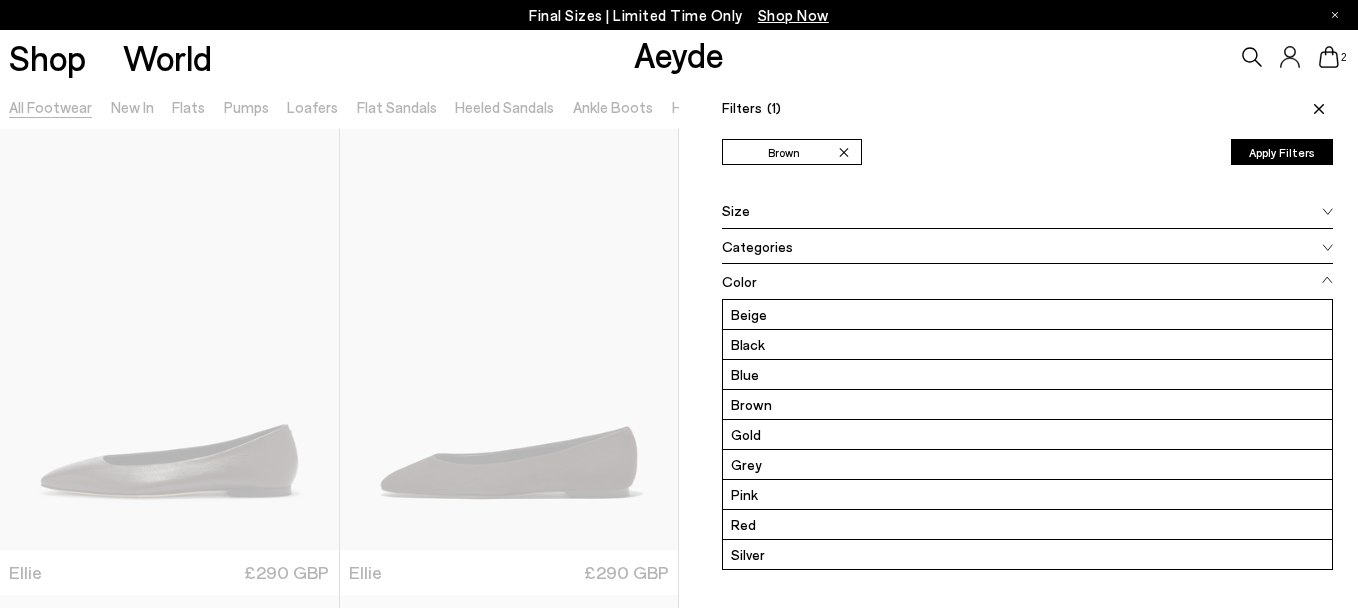 click on "Apply Filters" at bounding box center [1282, 152] 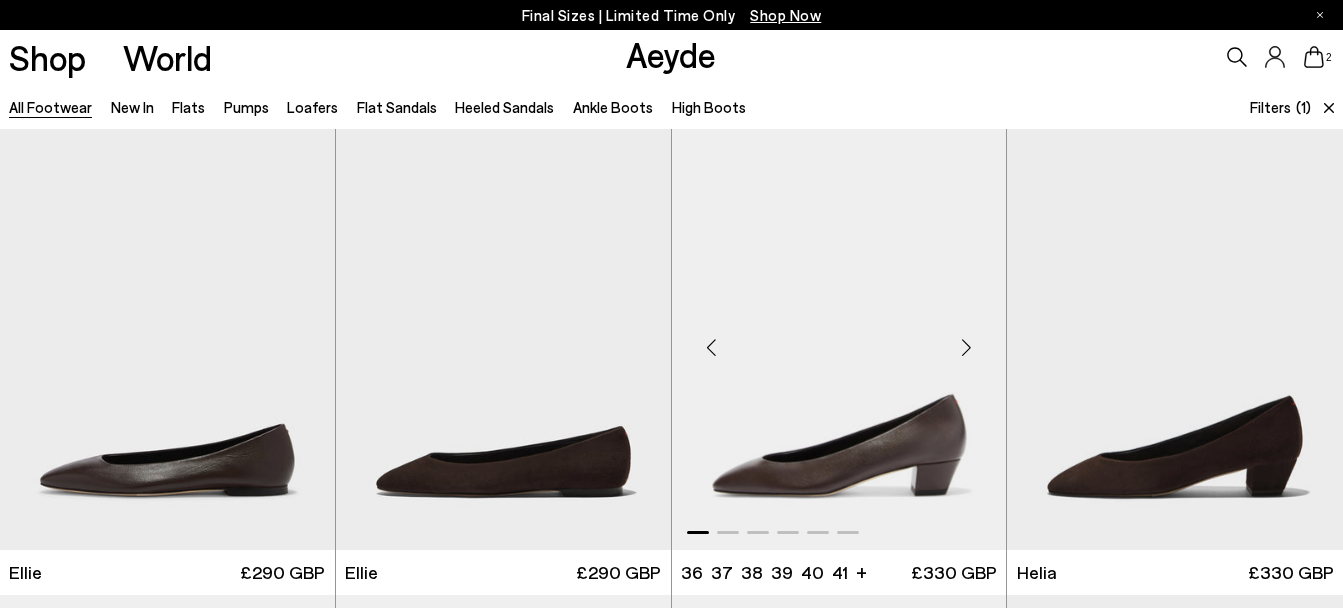 click at bounding box center [966, 348] 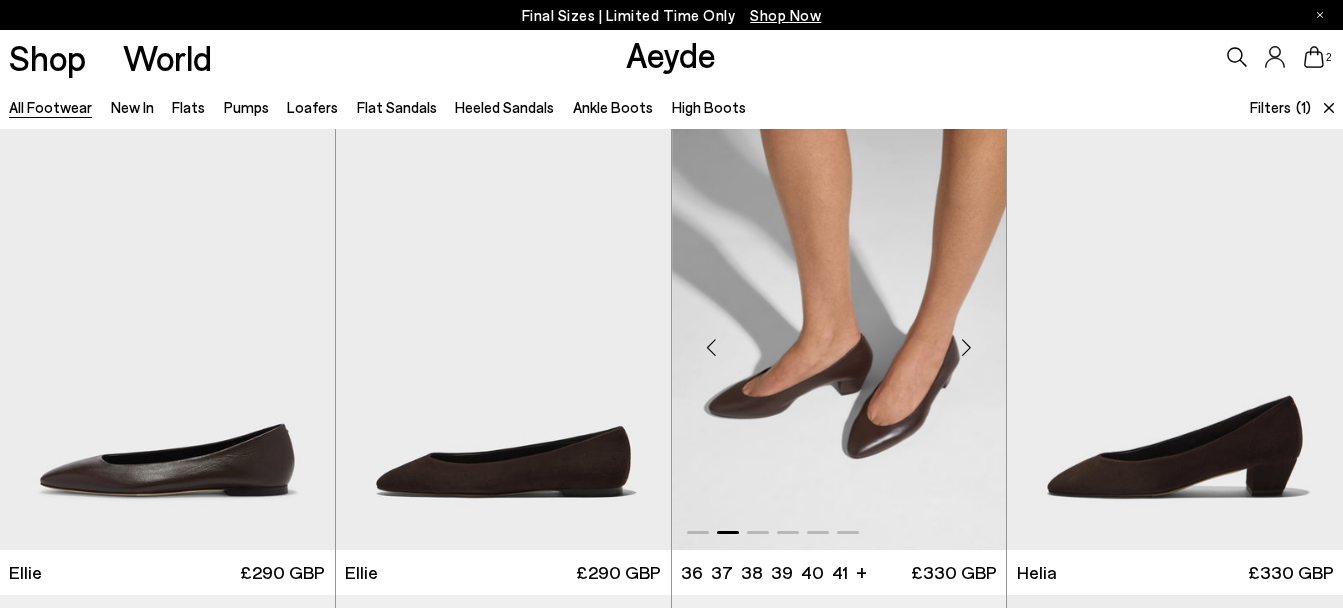 click at bounding box center [966, 348] 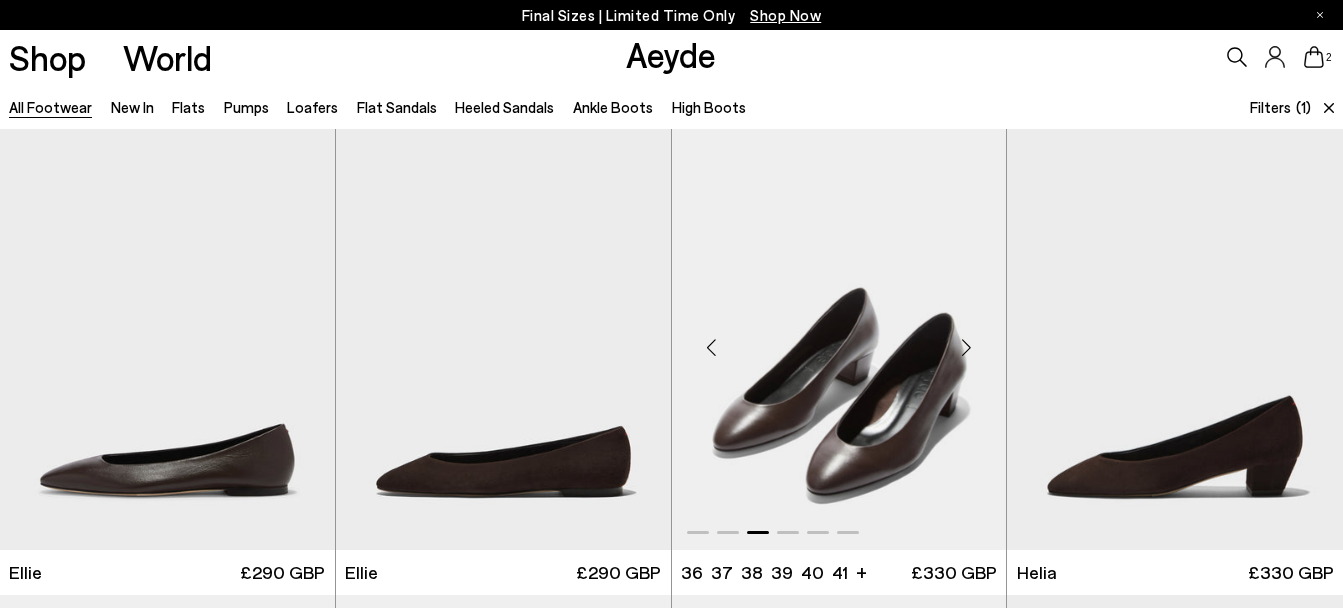 click at bounding box center [966, 348] 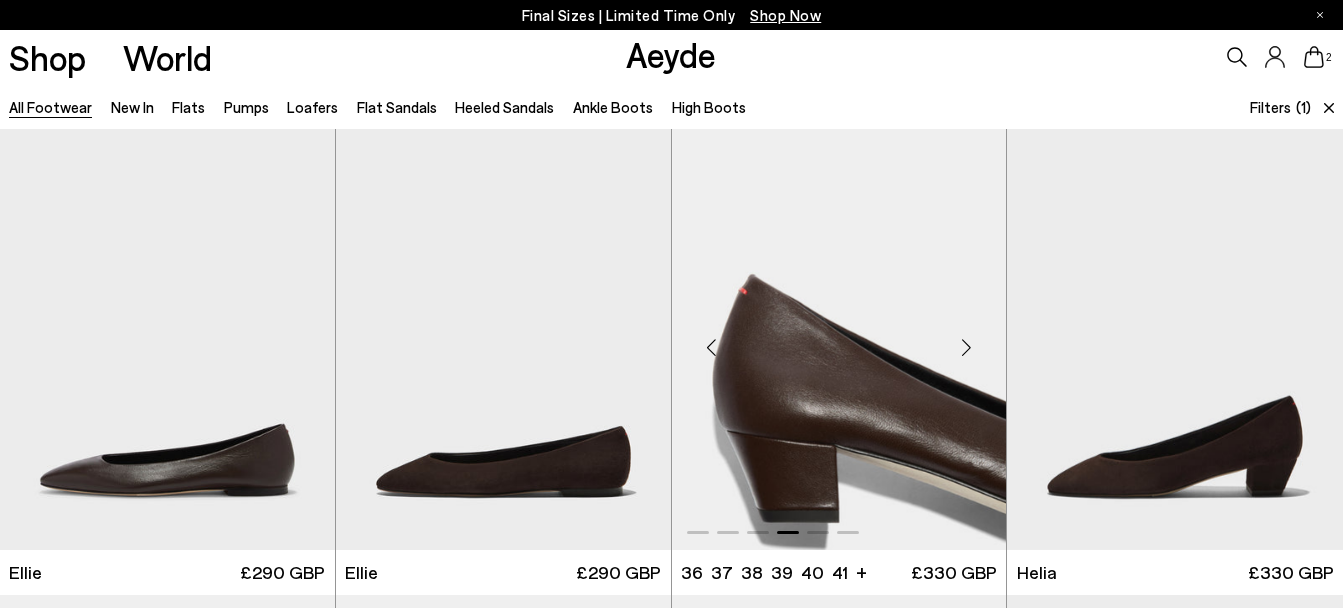 click at bounding box center [966, 348] 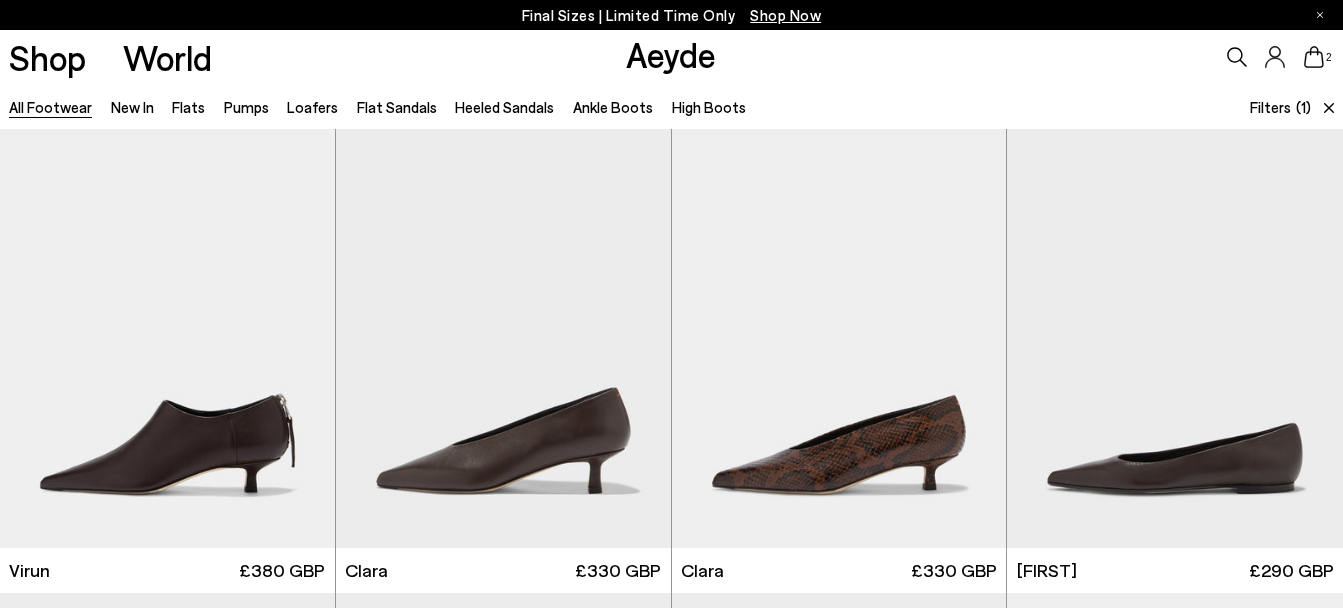scroll, scrollTop: 984, scrollLeft: 0, axis: vertical 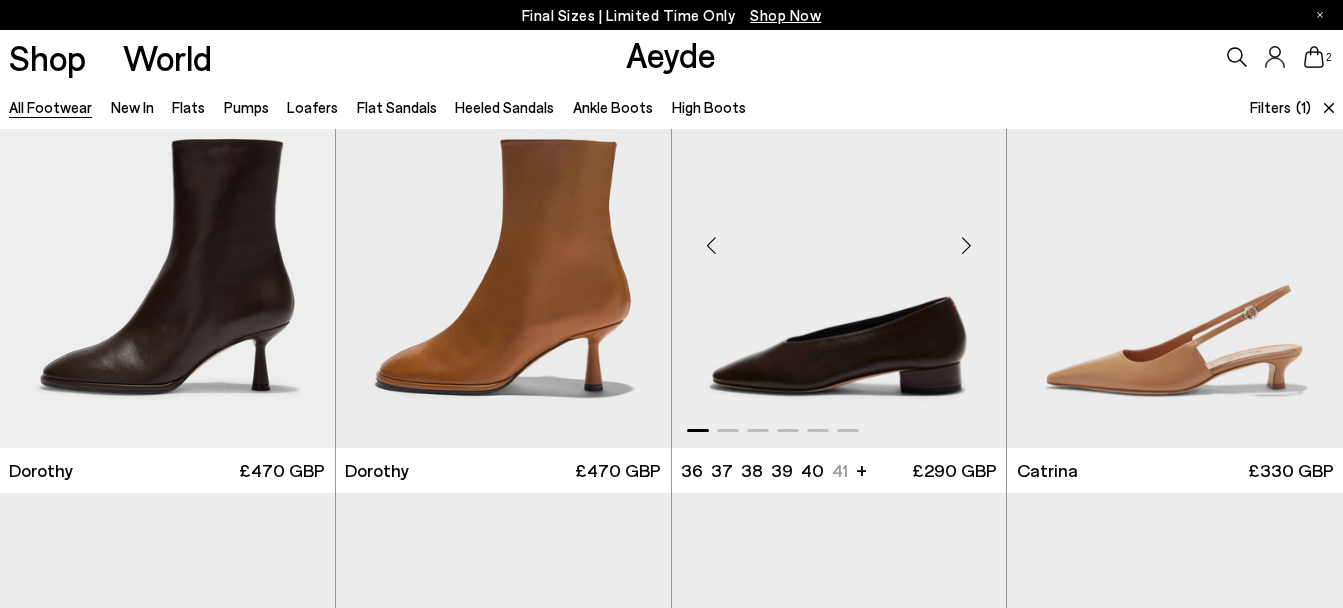 click at bounding box center [966, 246] 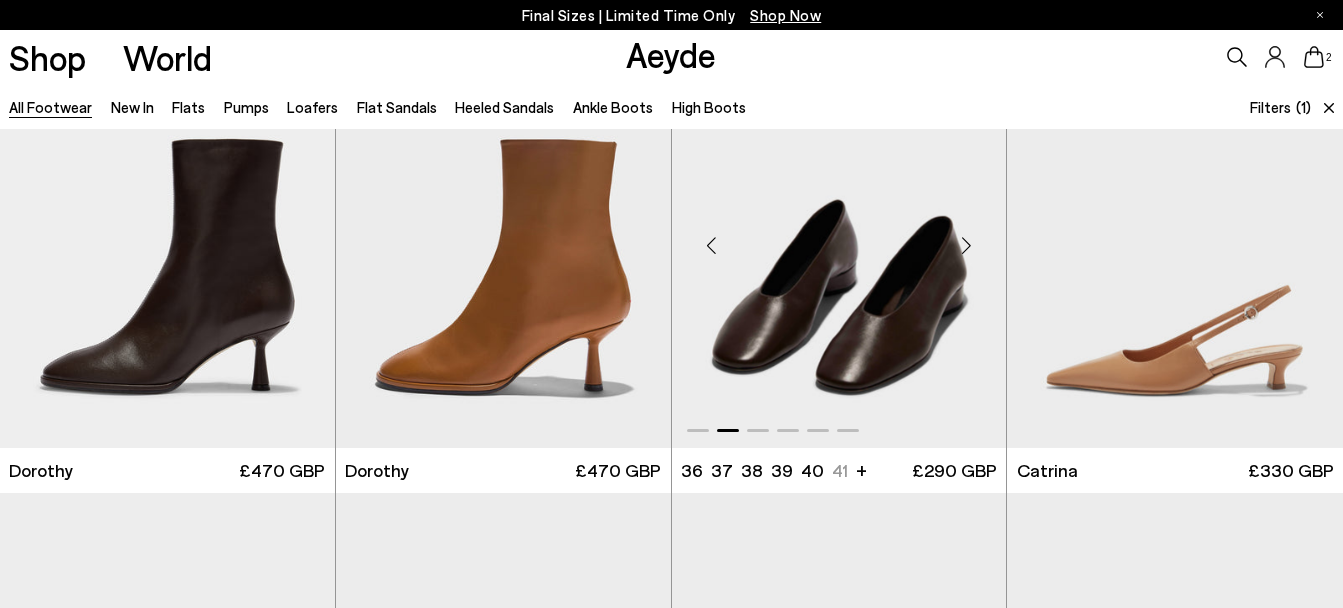 click at bounding box center [966, 246] 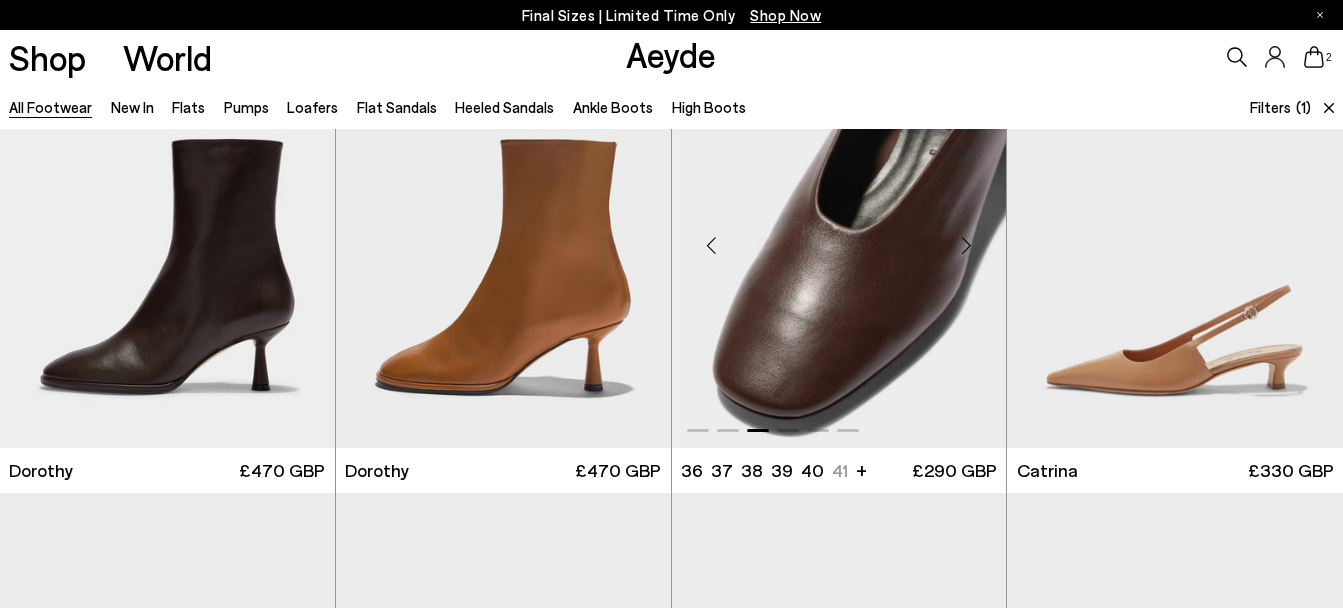click at bounding box center (966, 246) 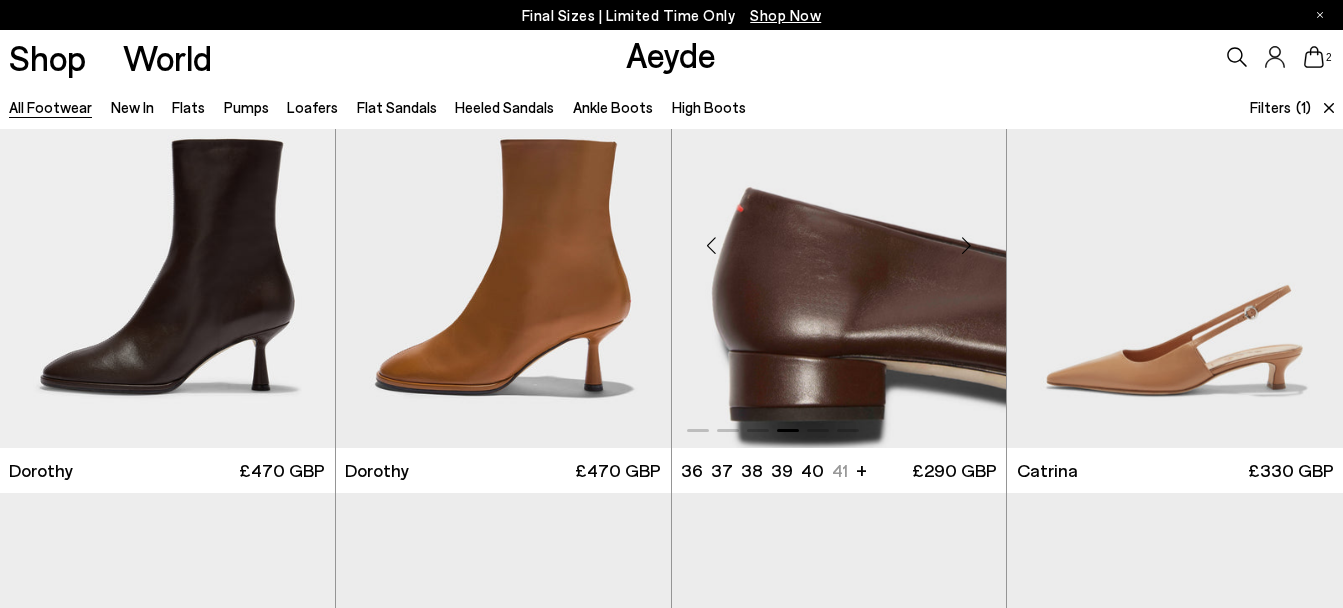 click at bounding box center (966, 246) 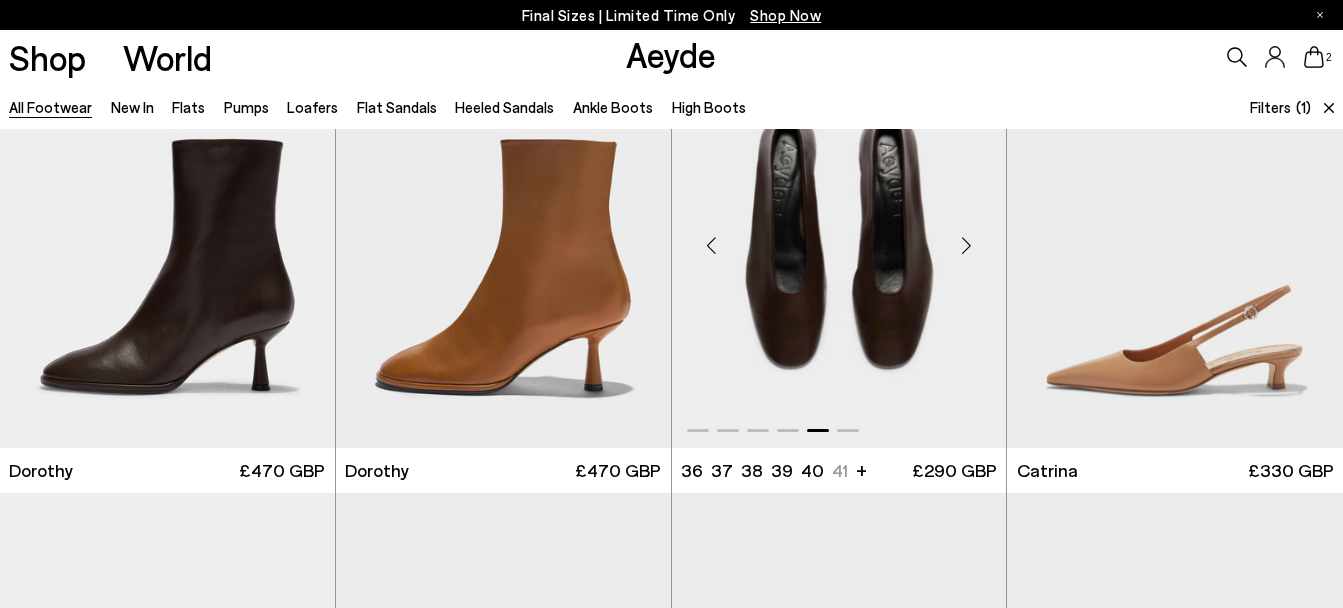 click at bounding box center [966, 246] 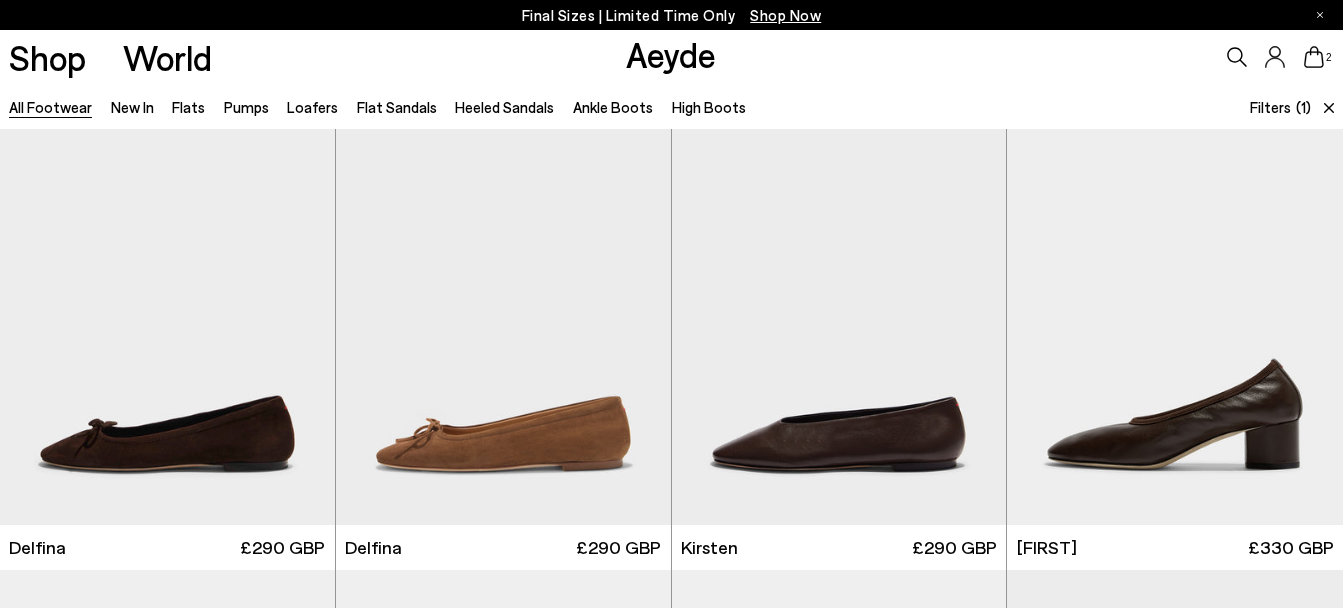 scroll, scrollTop: 3934, scrollLeft: 0, axis: vertical 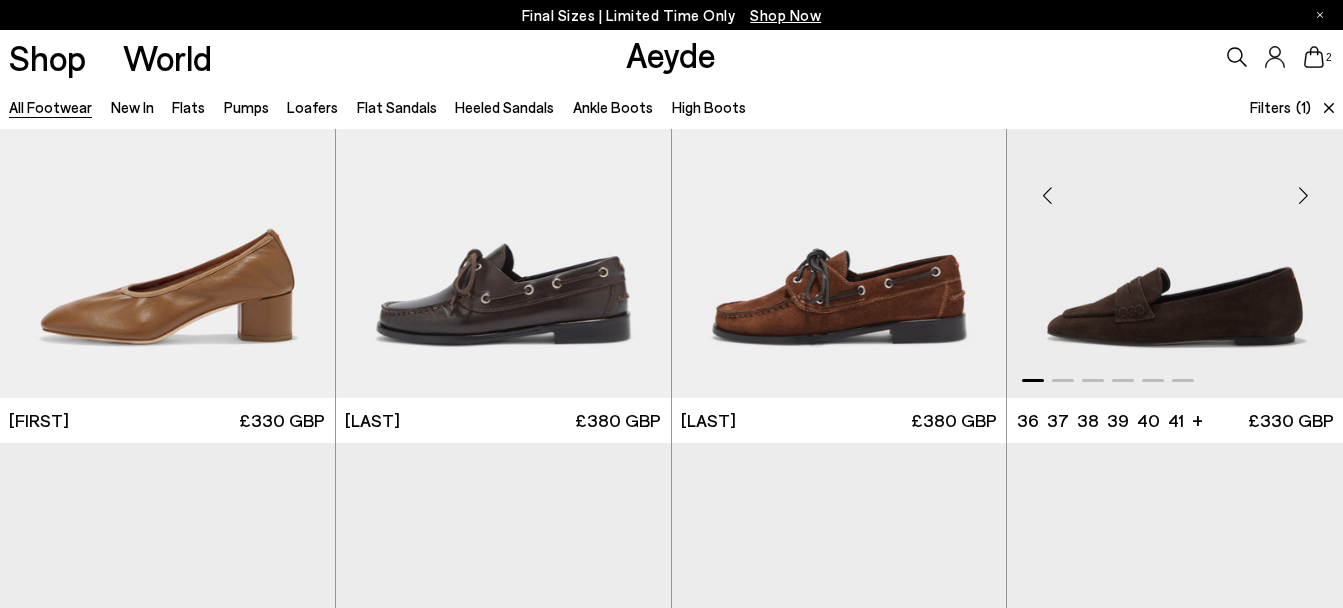 click at bounding box center (1303, 196) 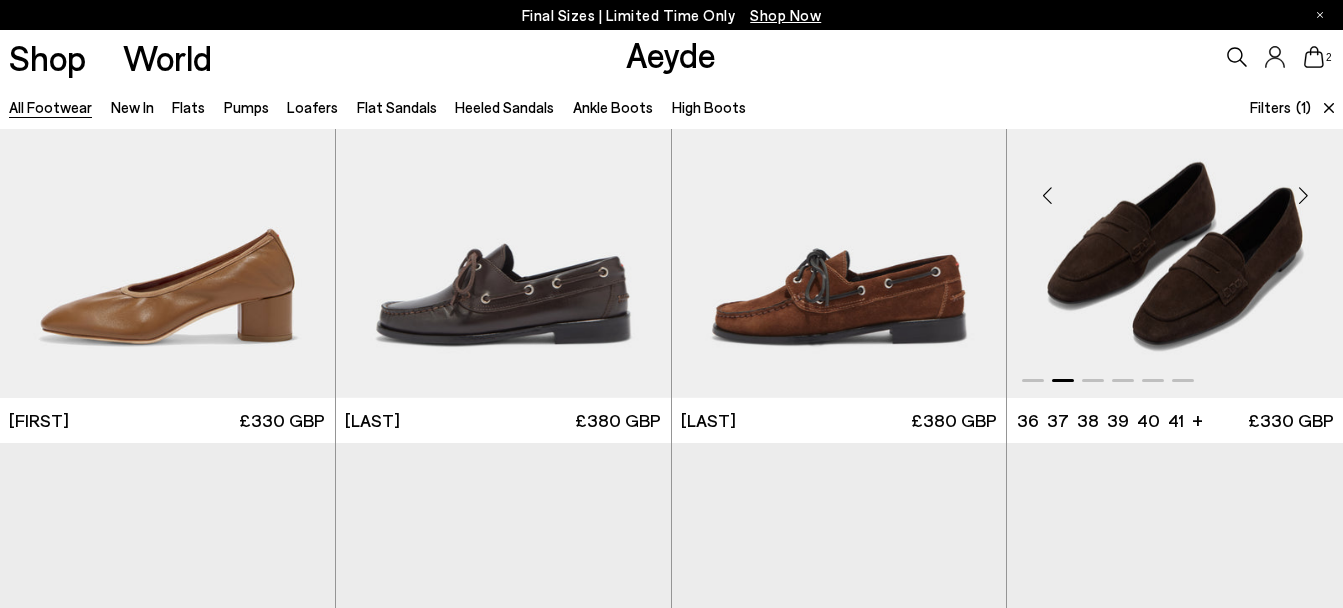 click at bounding box center [1303, 196] 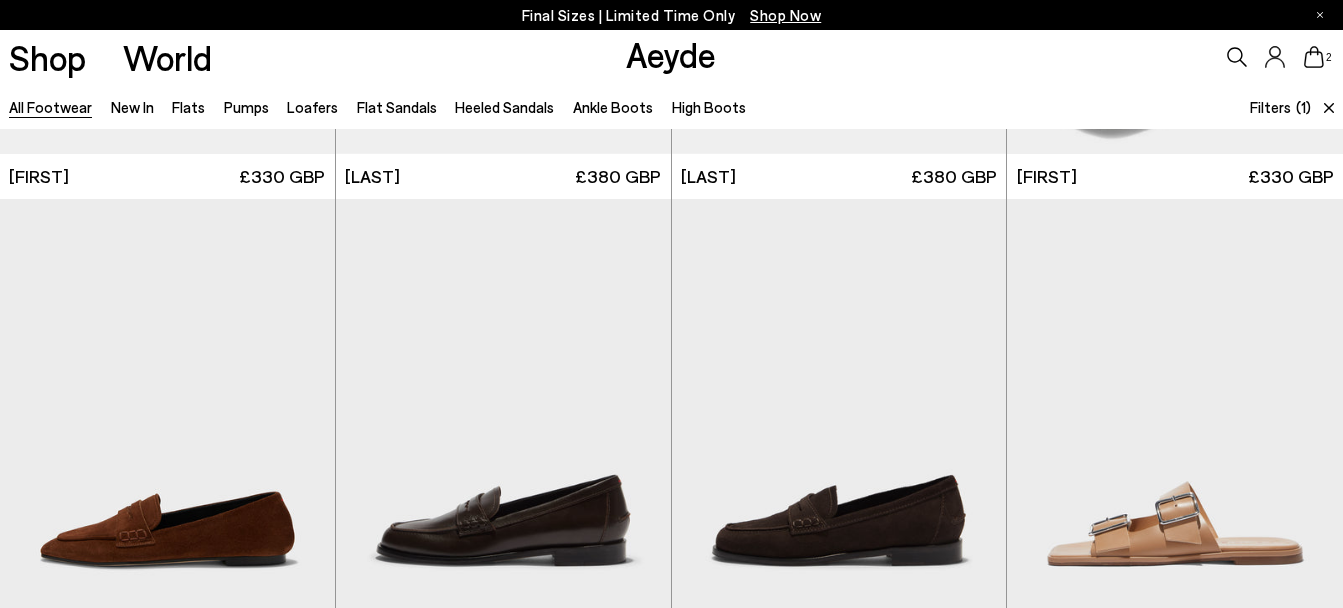 scroll, scrollTop: 4687, scrollLeft: 0, axis: vertical 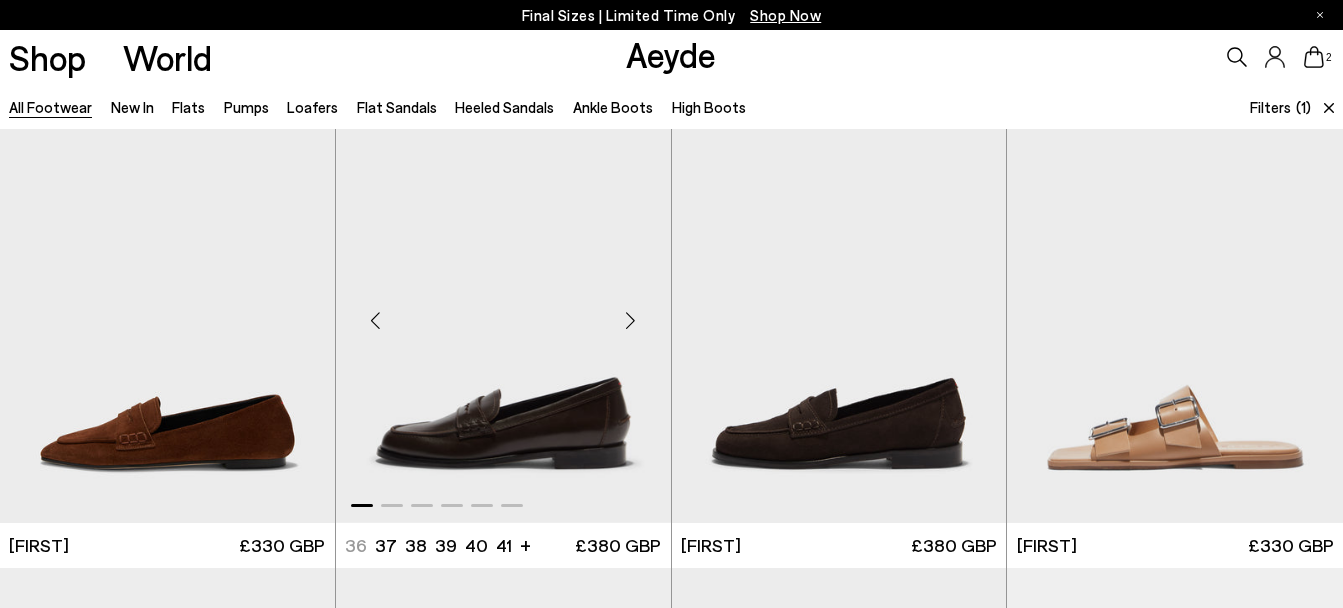 click at bounding box center [631, 321] 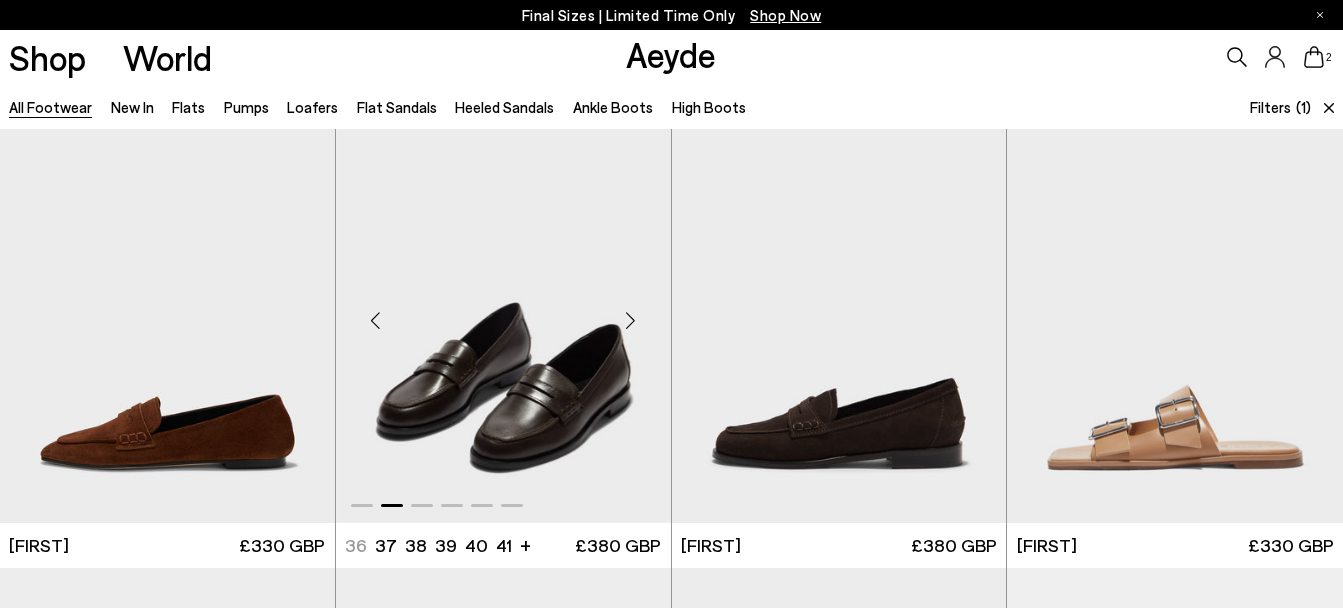 click at bounding box center (631, 321) 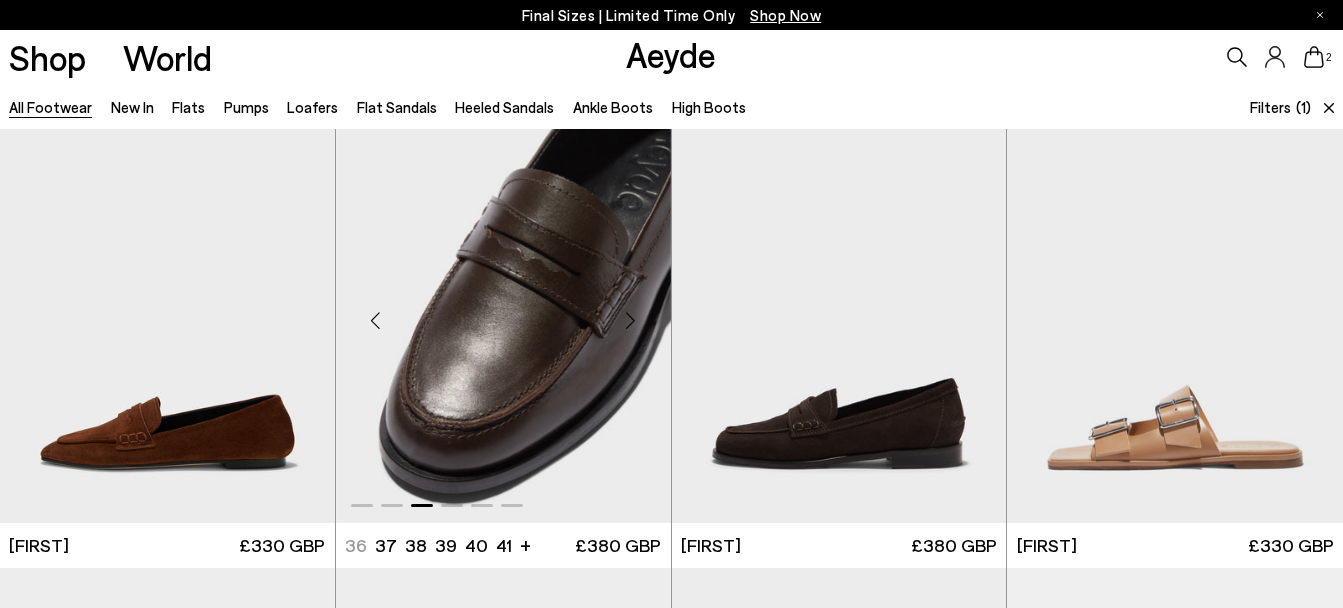 click at bounding box center (631, 321) 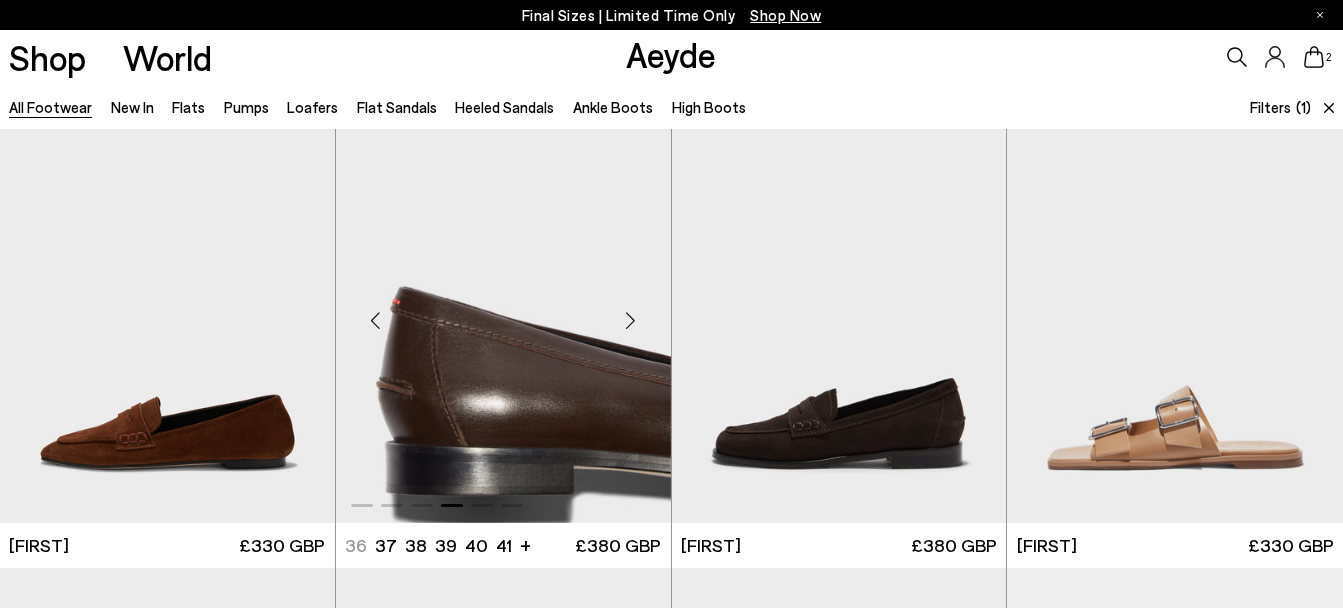 click at bounding box center [631, 321] 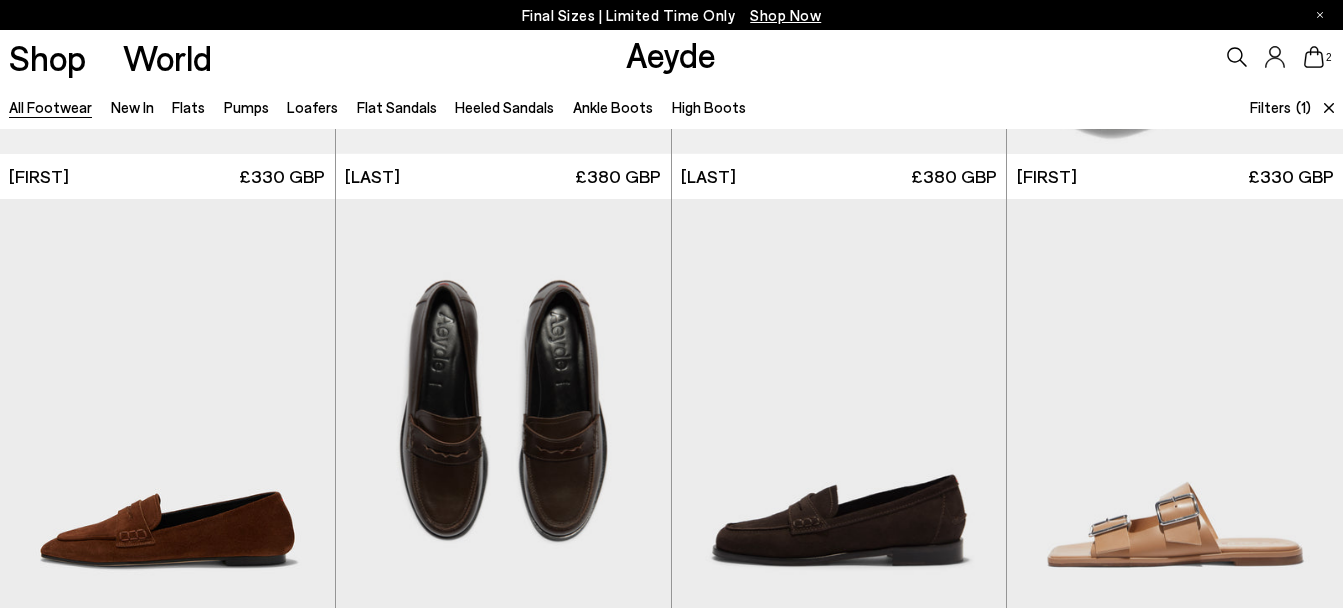 scroll, scrollTop: 4557, scrollLeft: 0, axis: vertical 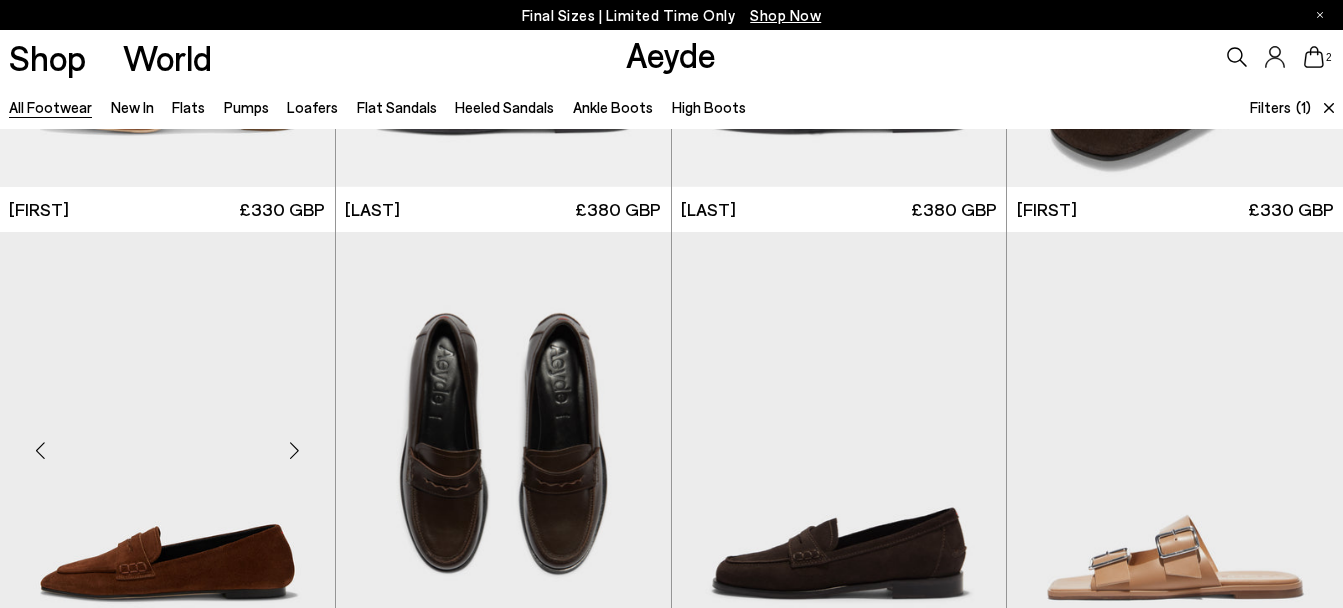 click at bounding box center (295, 451) 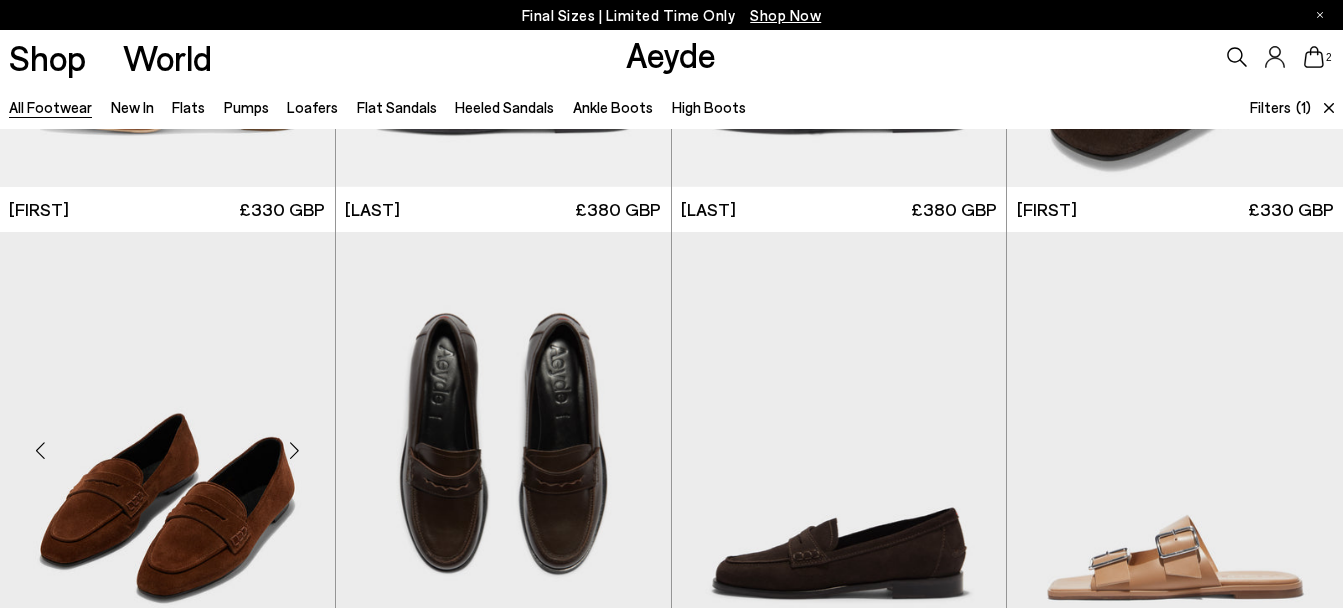 click at bounding box center [295, 451] 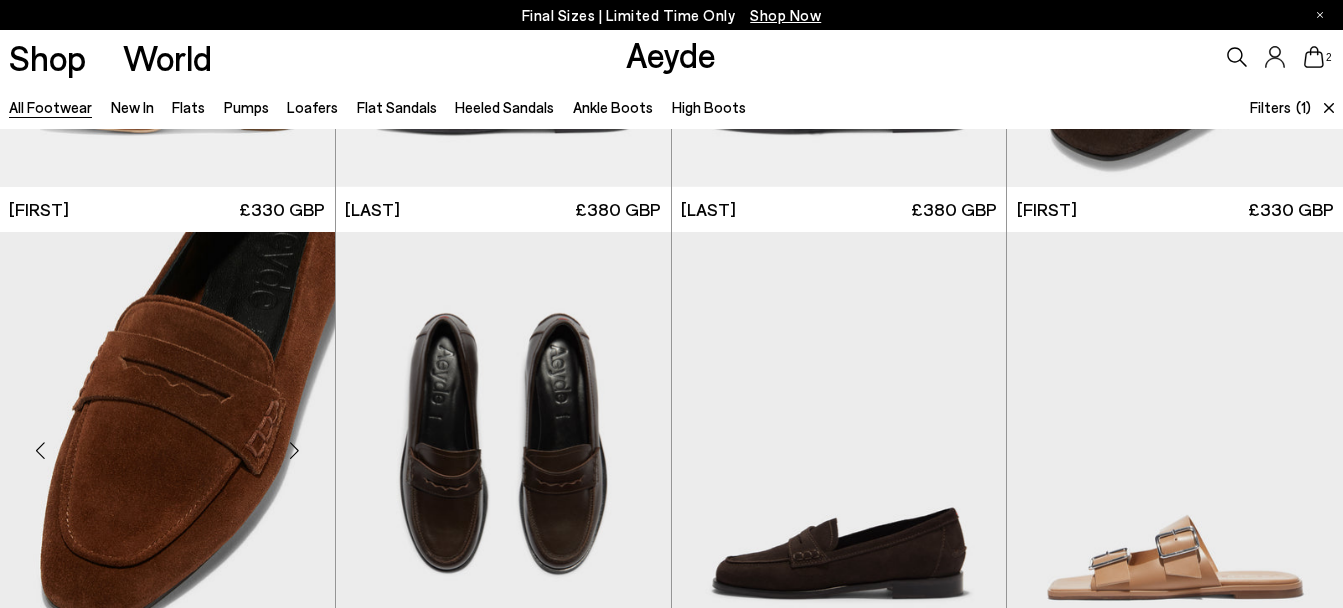 click at bounding box center (295, 451) 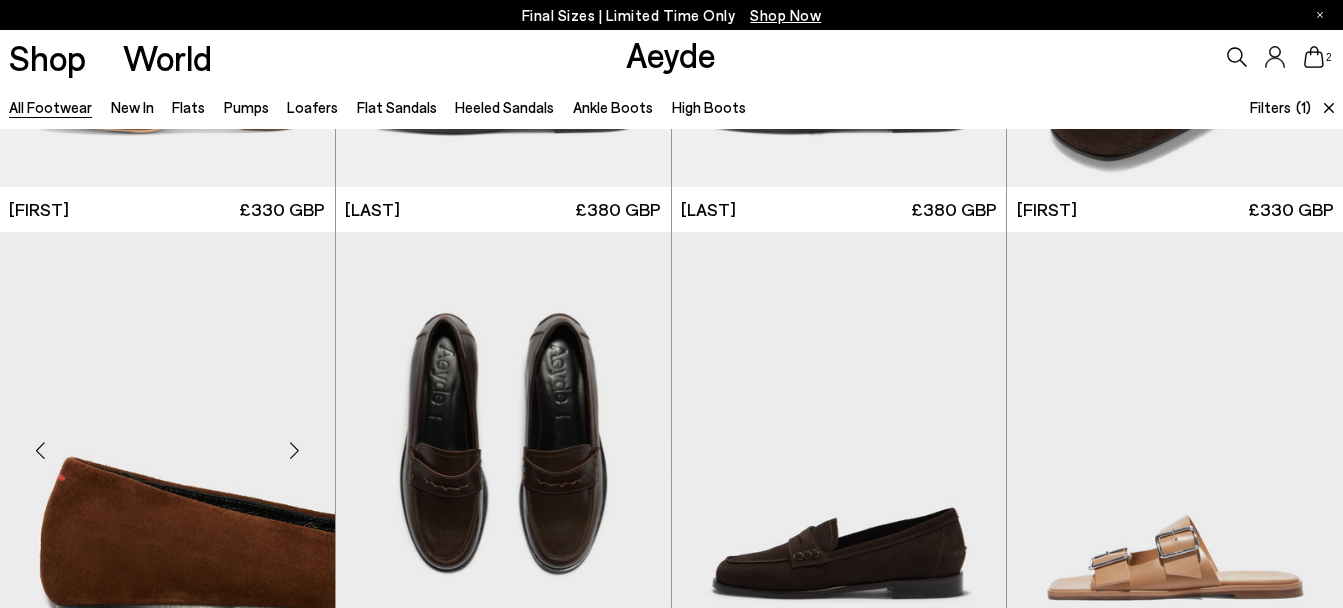 click at bounding box center (295, 451) 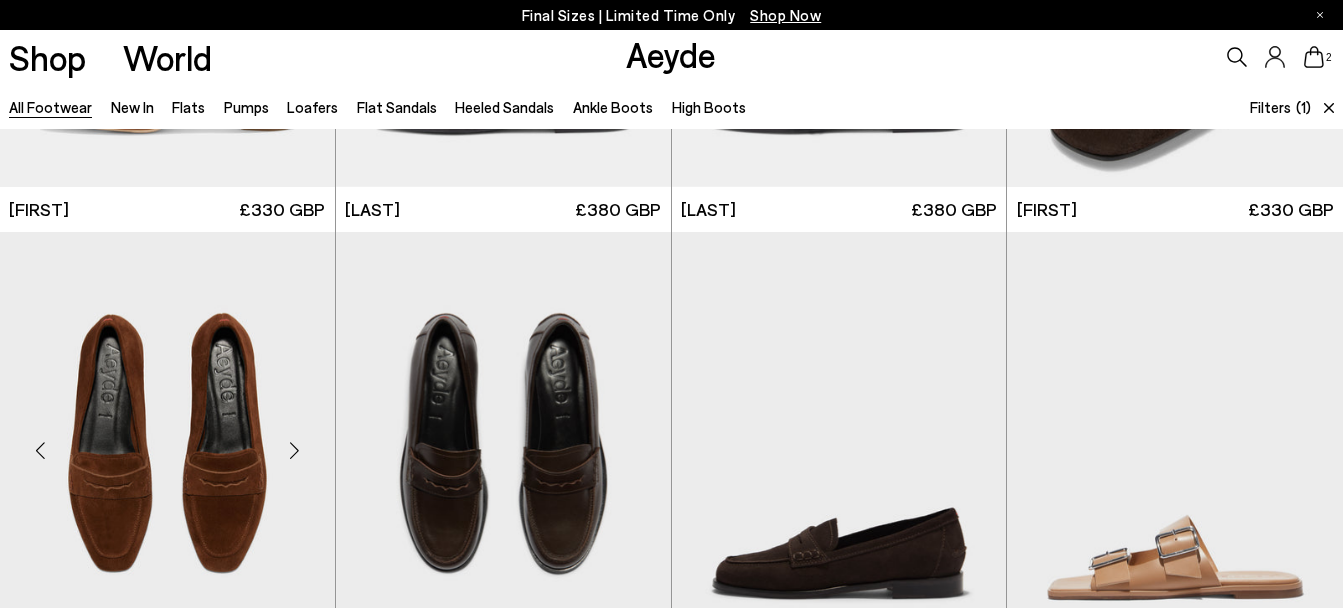 click at bounding box center (295, 451) 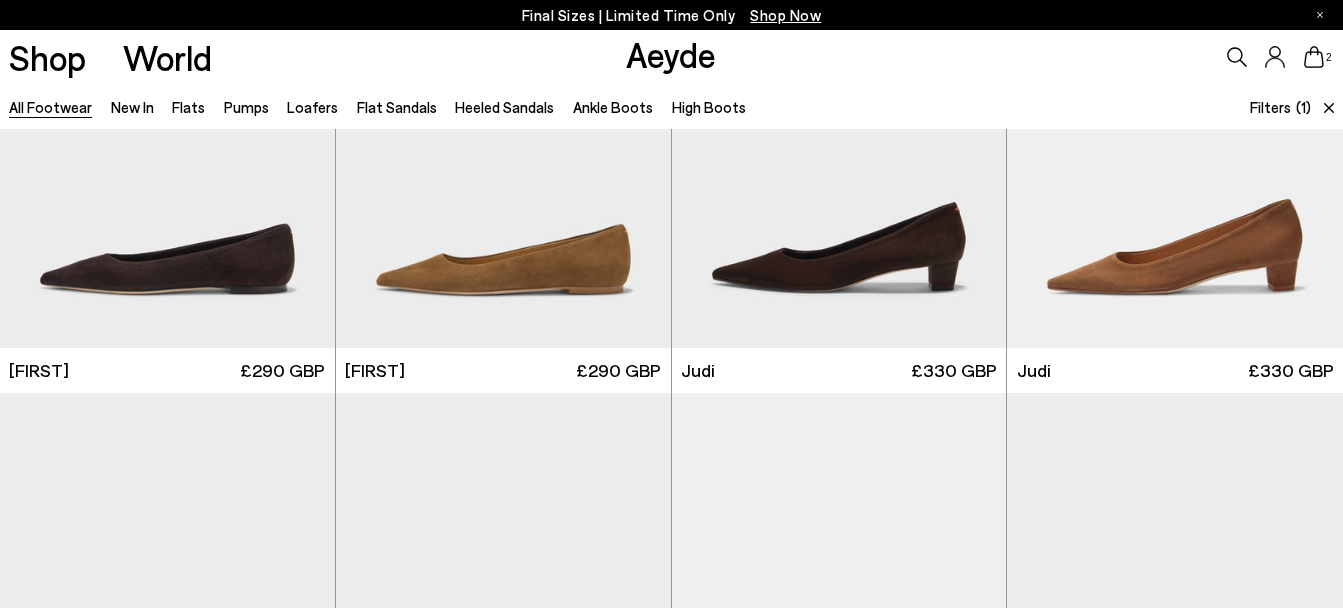scroll, scrollTop: 1502, scrollLeft: 0, axis: vertical 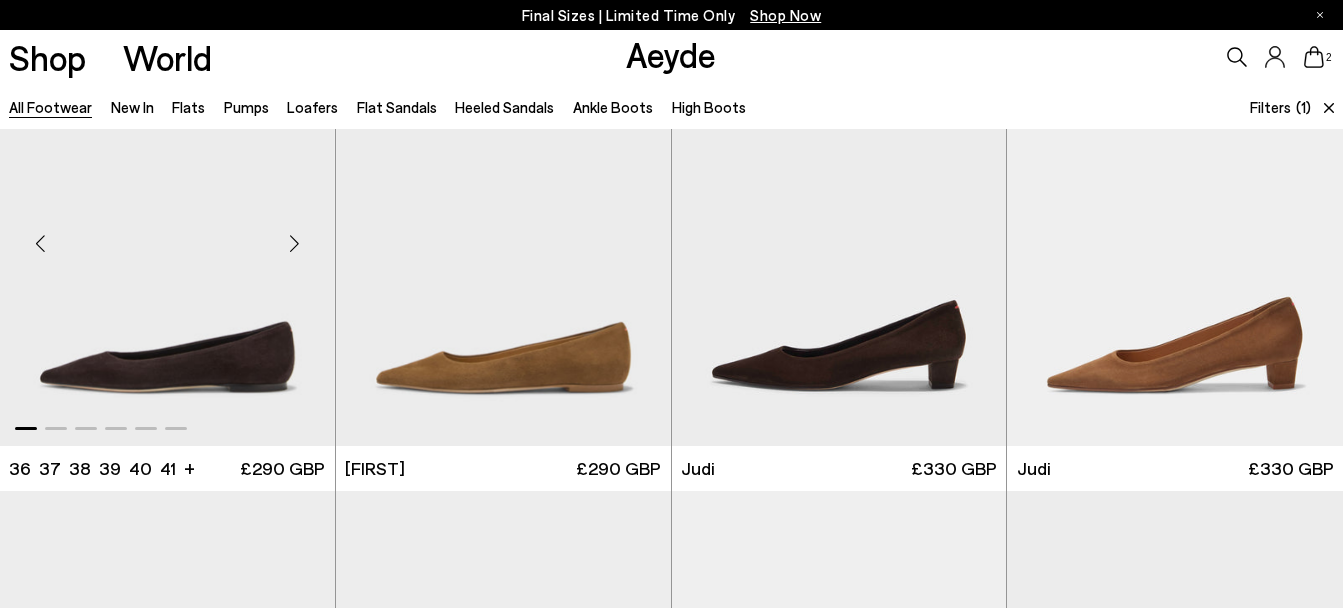 click at bounding box center [295, 244] 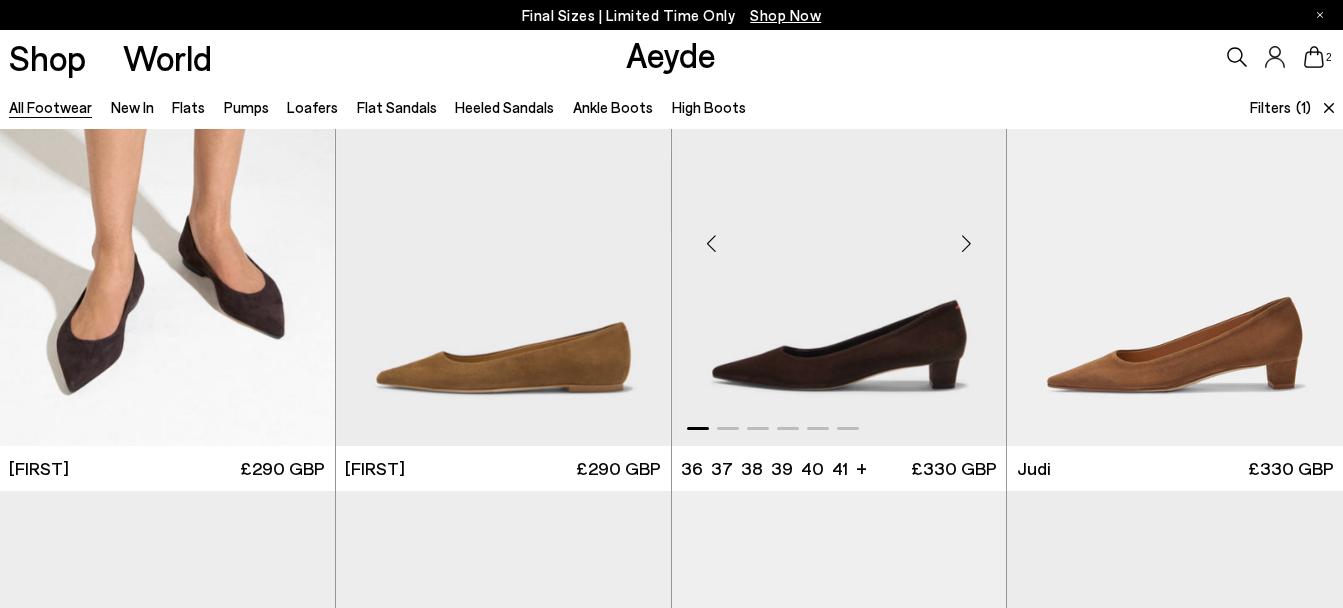 click at bounding box center [966, 244] 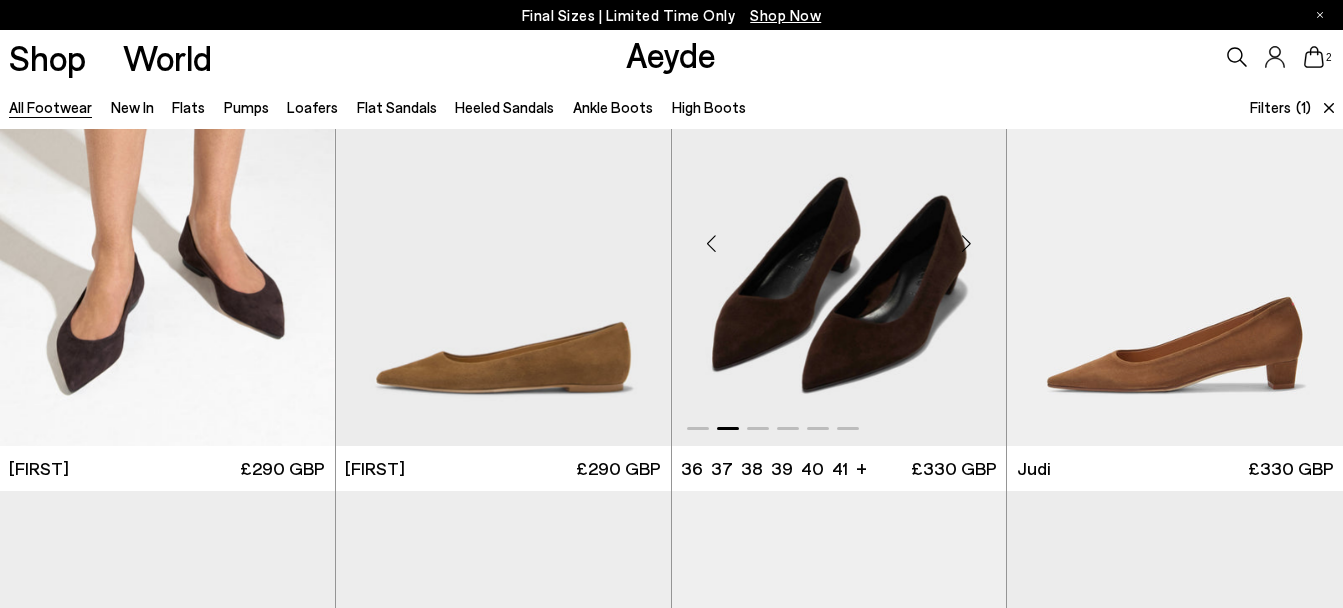 click at bounding box center [966, 244] 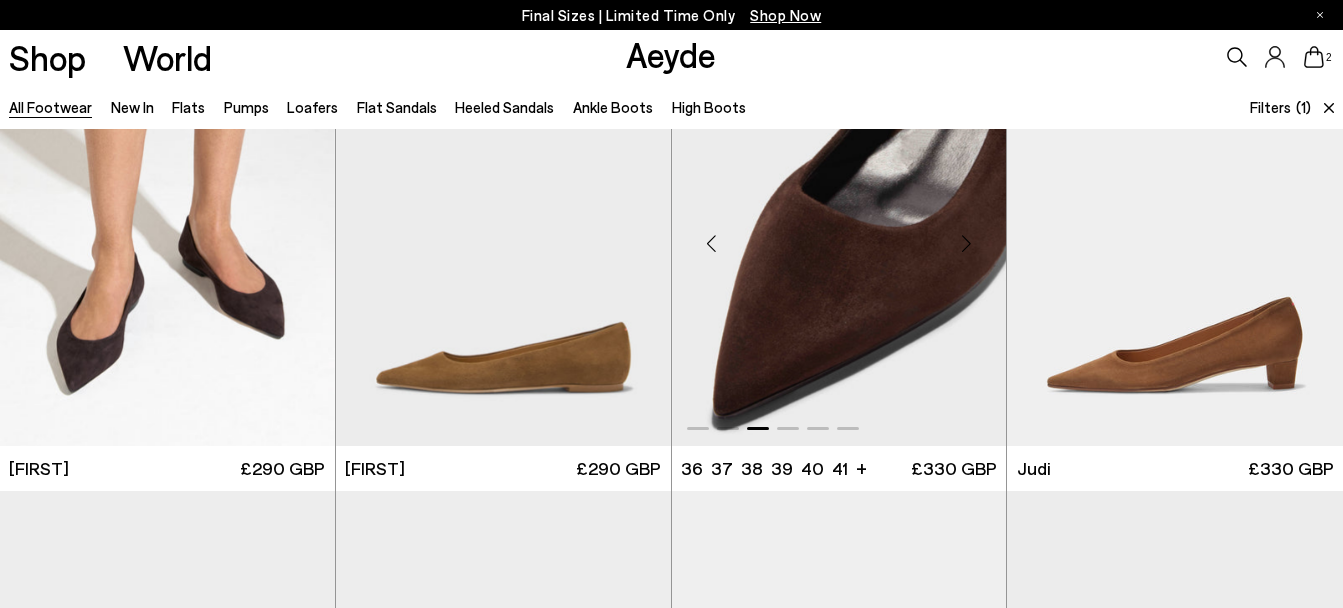 click at bounding box center (966, 244) 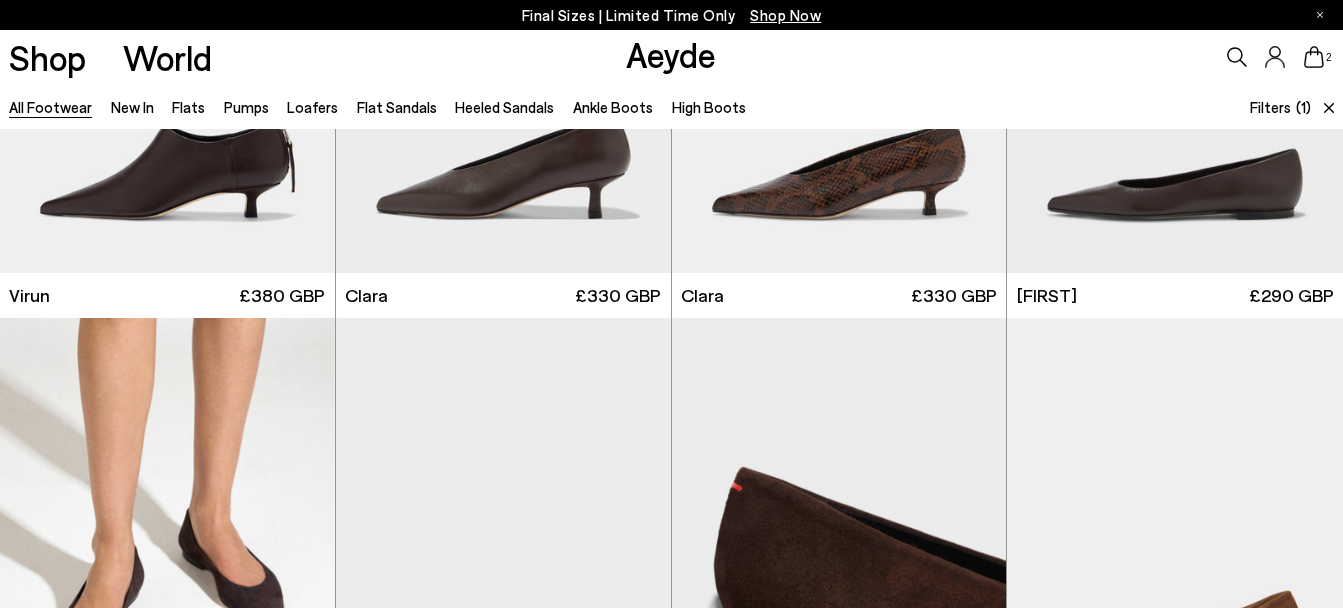 scroll, scrollTop: 1063, scrollLeft: 0, axis: vertical 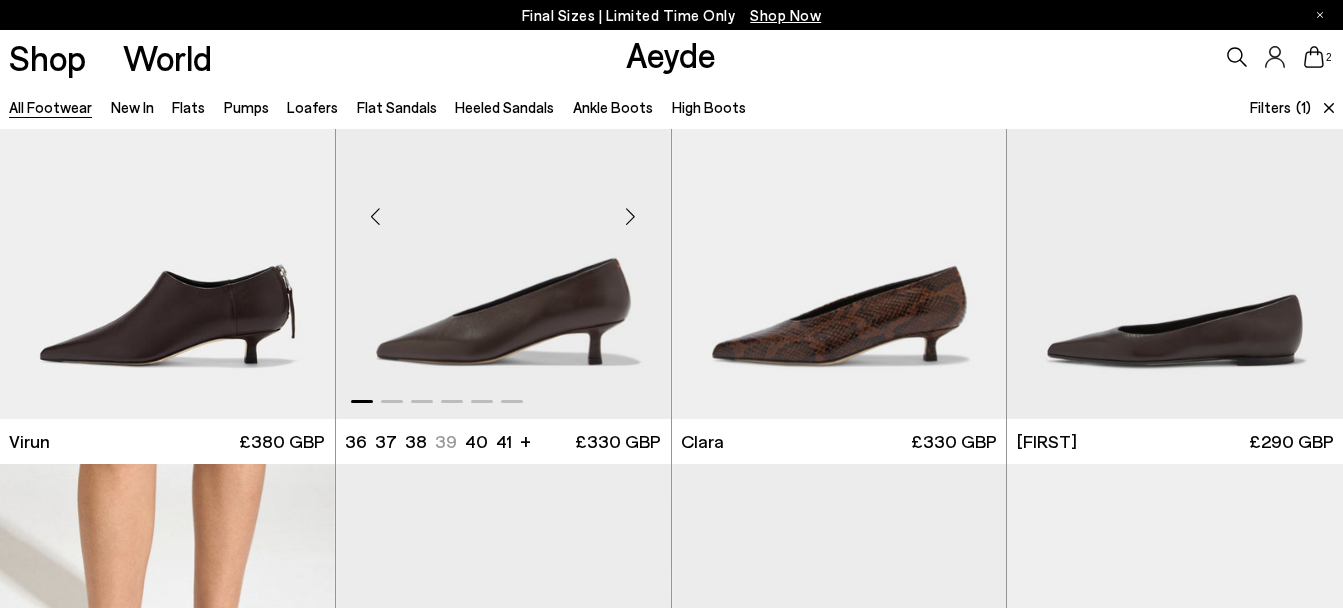 click at bounding box center (631, 217) 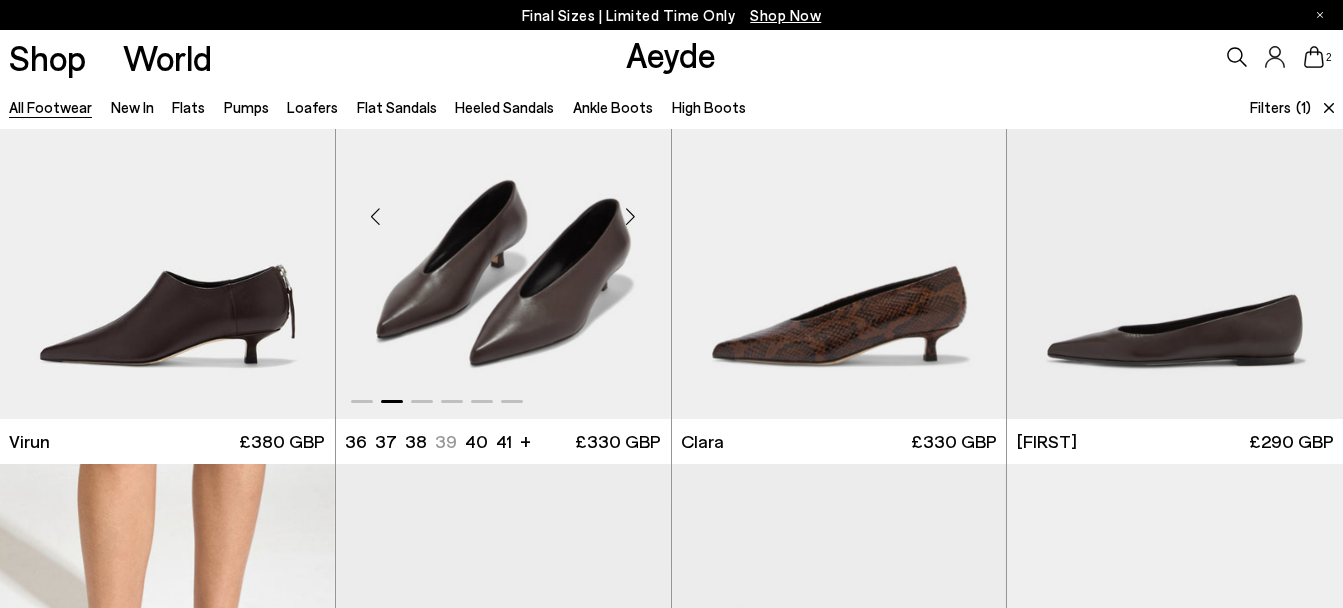 click at bounding box center (631, 217) 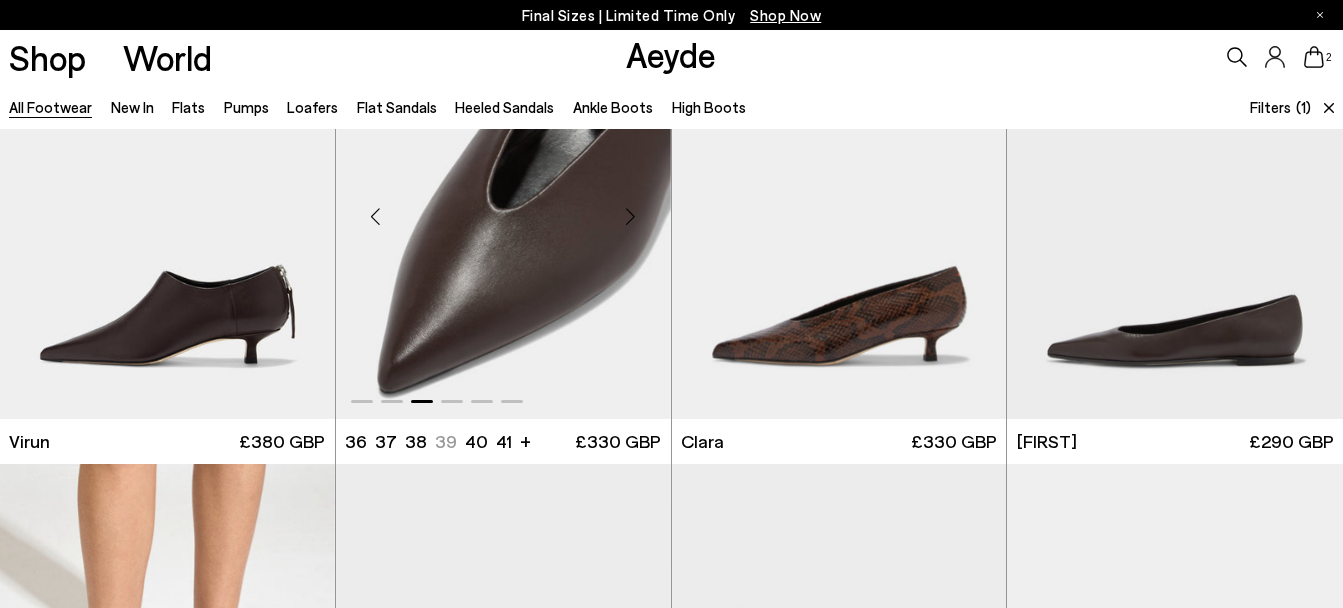 click at bounding box center (631, 217) 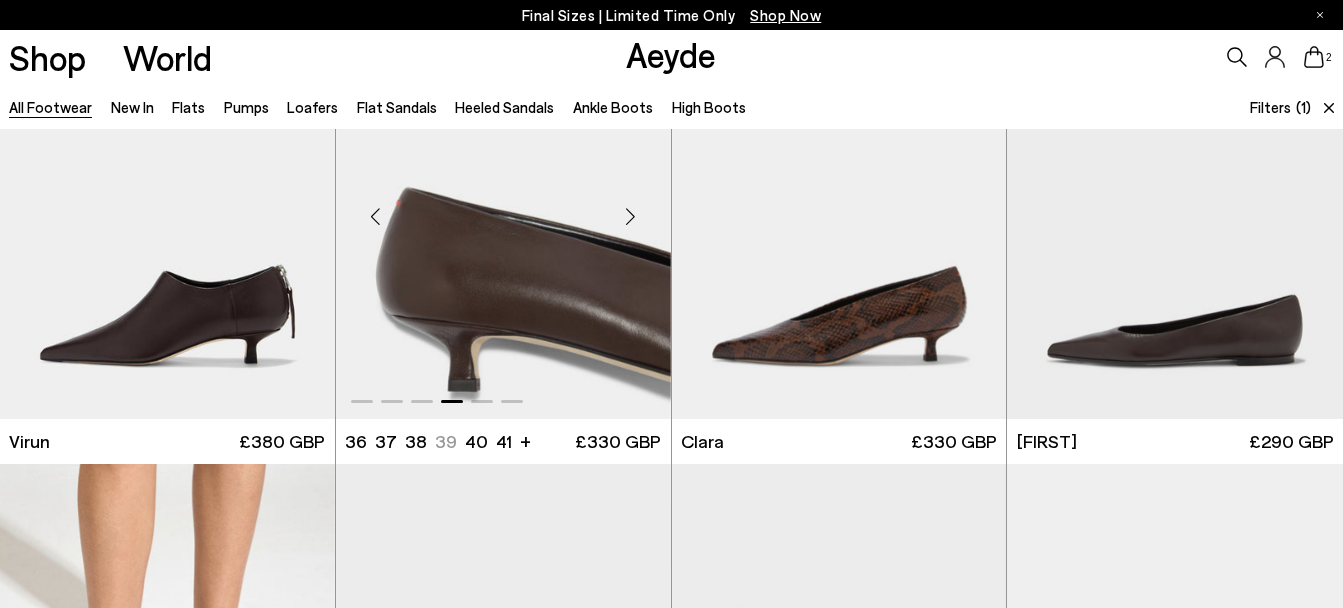click at bounding box center [631, 217] 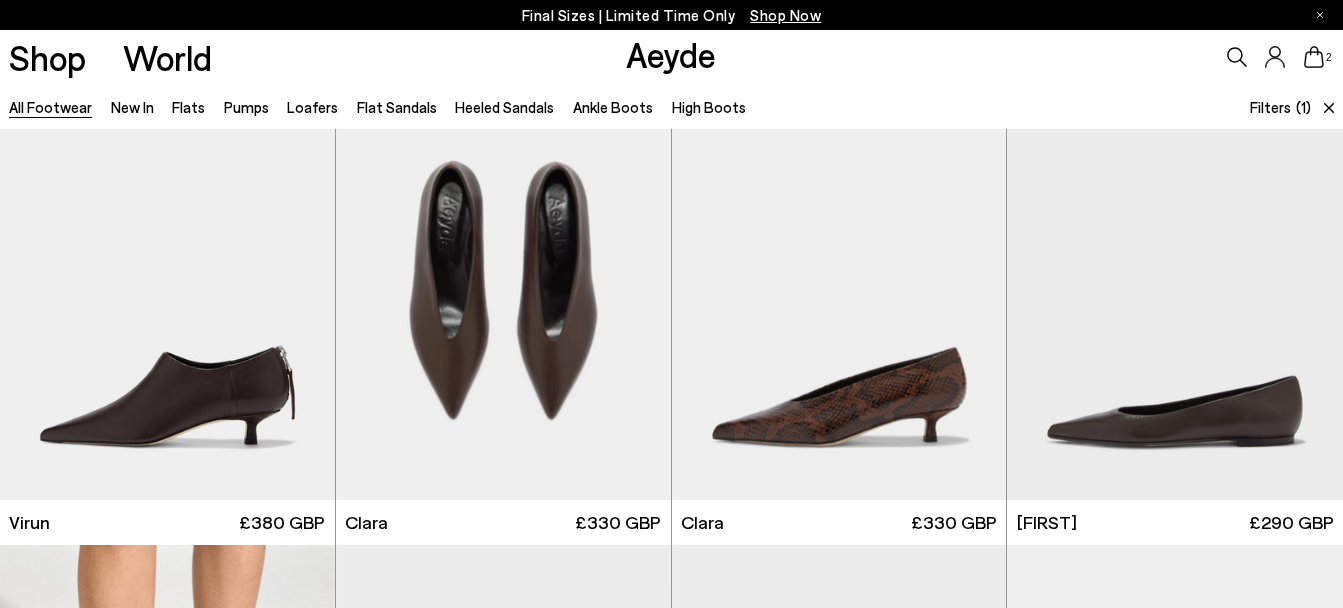 scroll, scrollTop: 998, scrollLeft: 0, axis: vertical 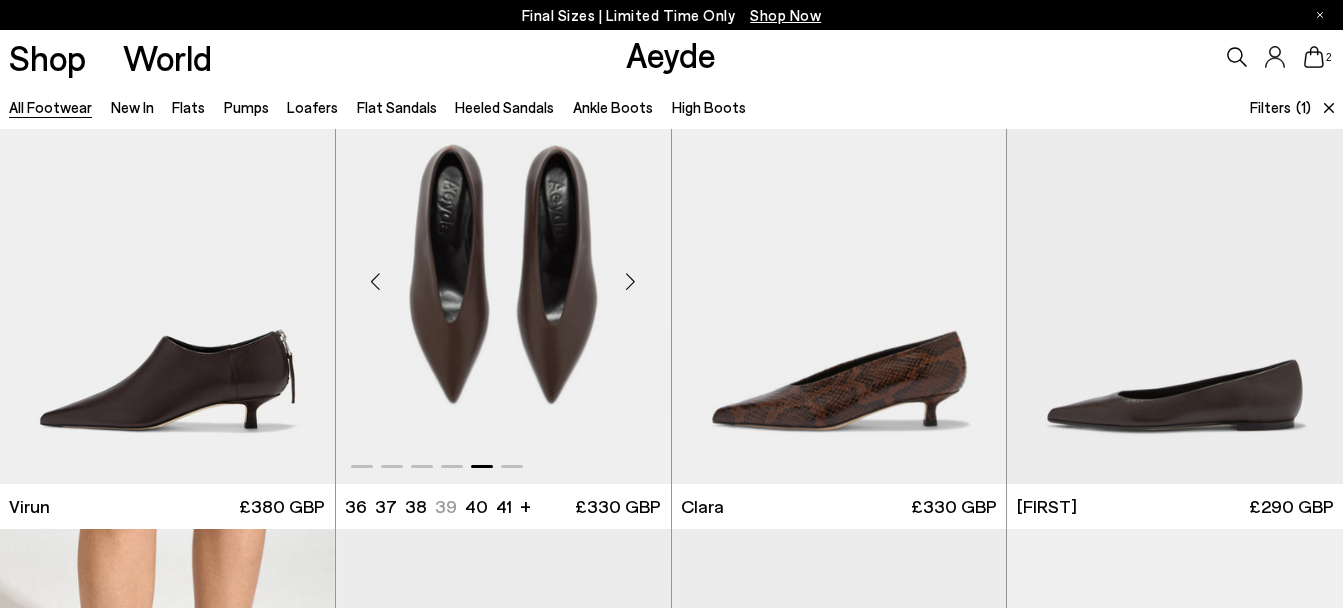 click at bounding box center [503, 273] 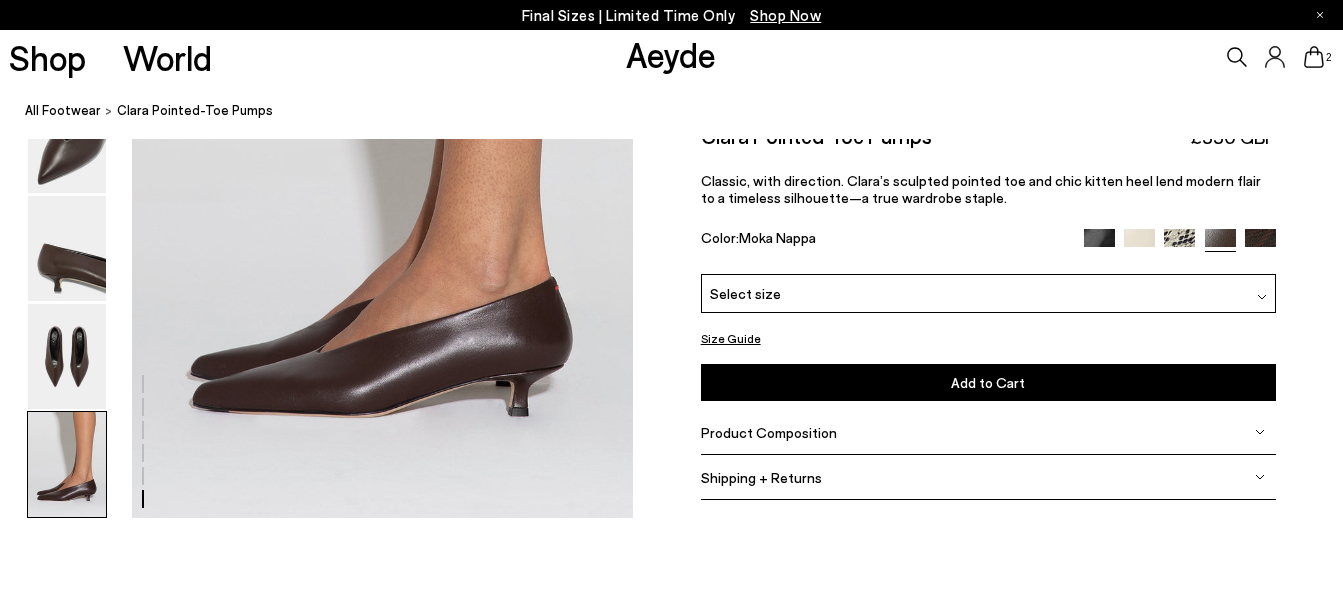 scroll, scrollTop: 3398, scrollLeft: 0, axis: vertical 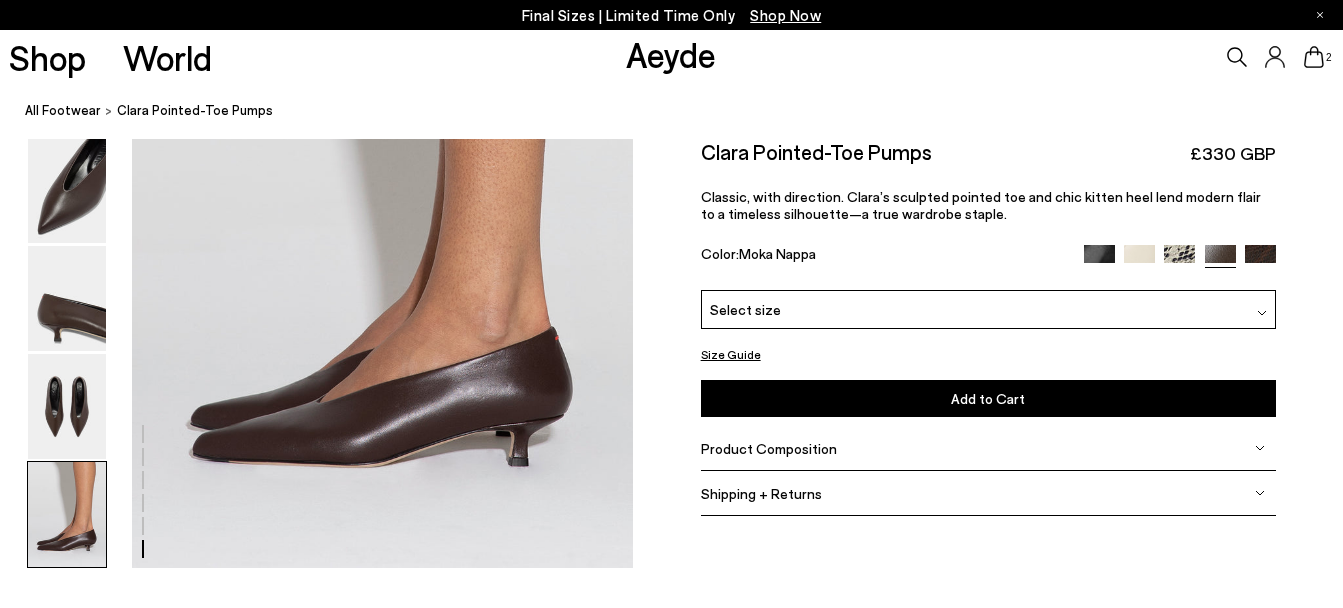 click on "Select size" at bounding box center (988, 309) 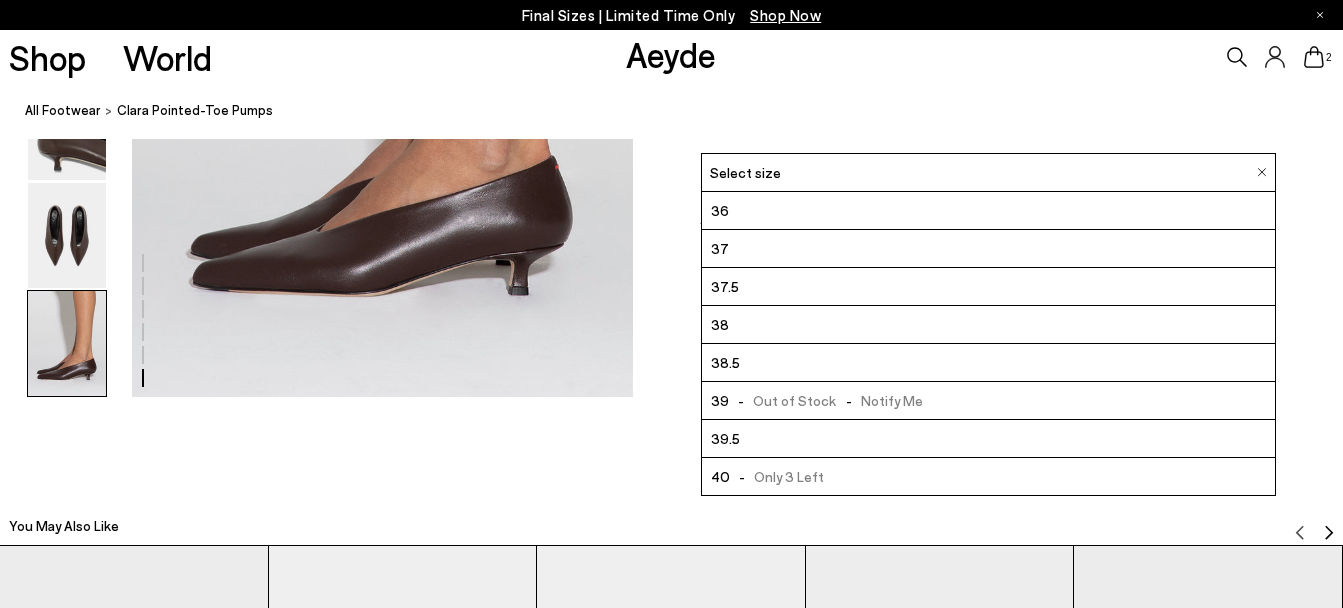 scroll, scrollTop: 3639, scrollLeft: 0, axis: vertical 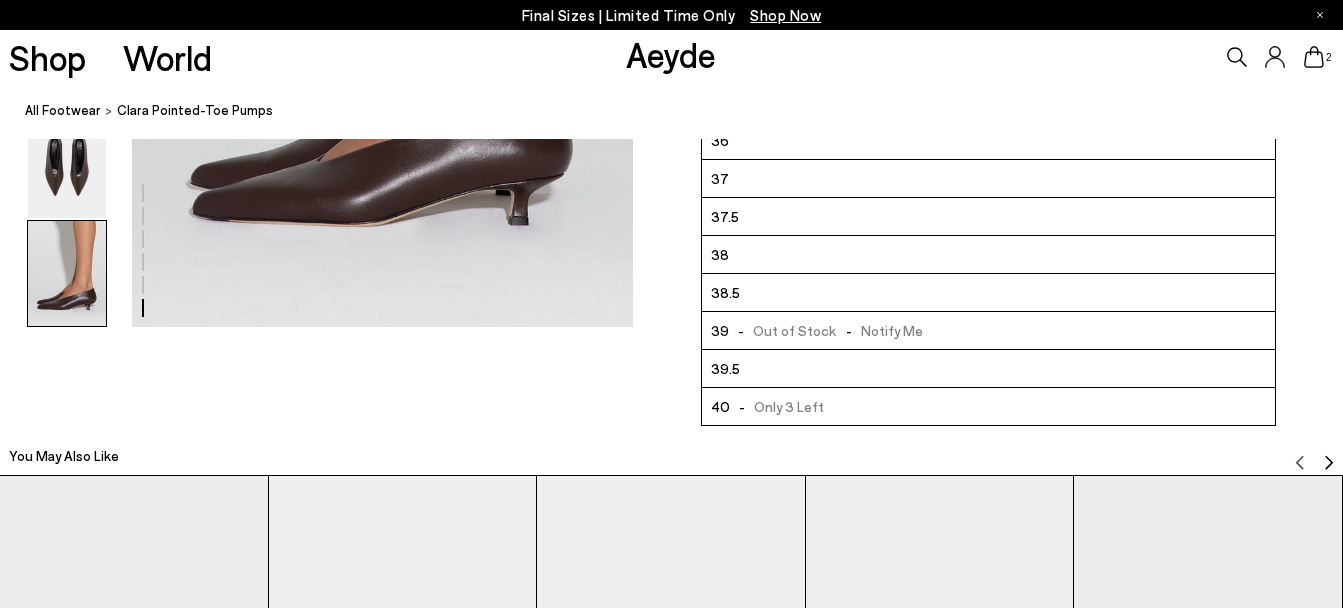 click on "40
- Only 3 Left" at bounding box center [988, 407] 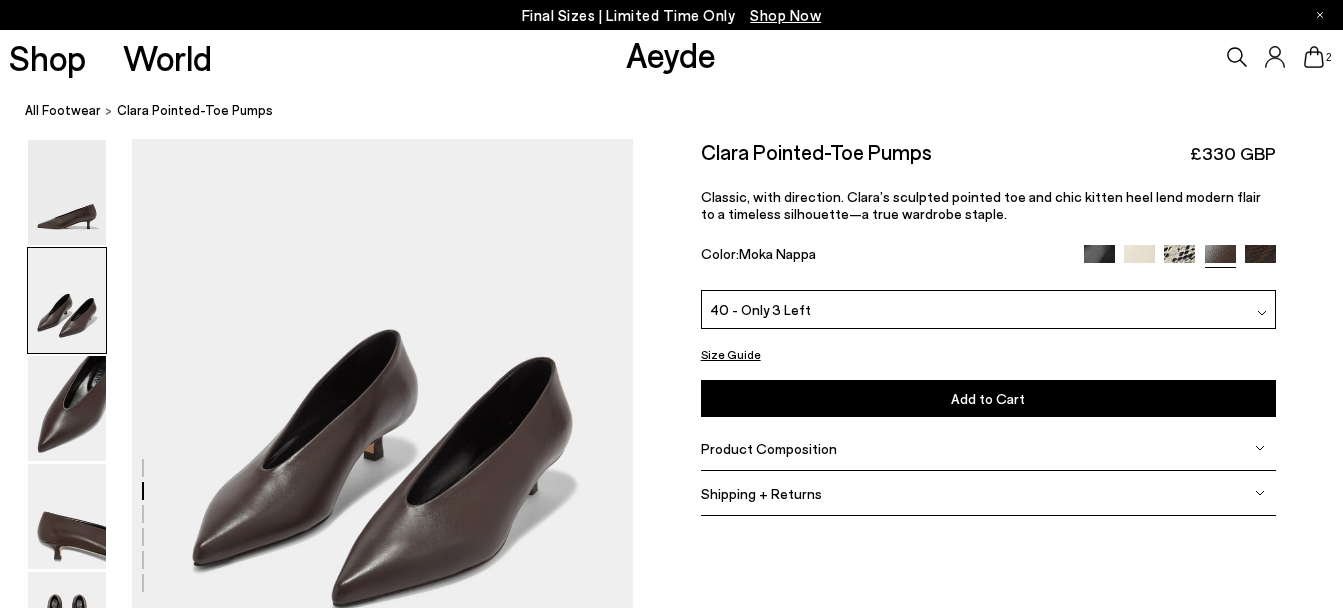 scroll, scrollTop: 553, scrollLeft: 0, axis: vertical 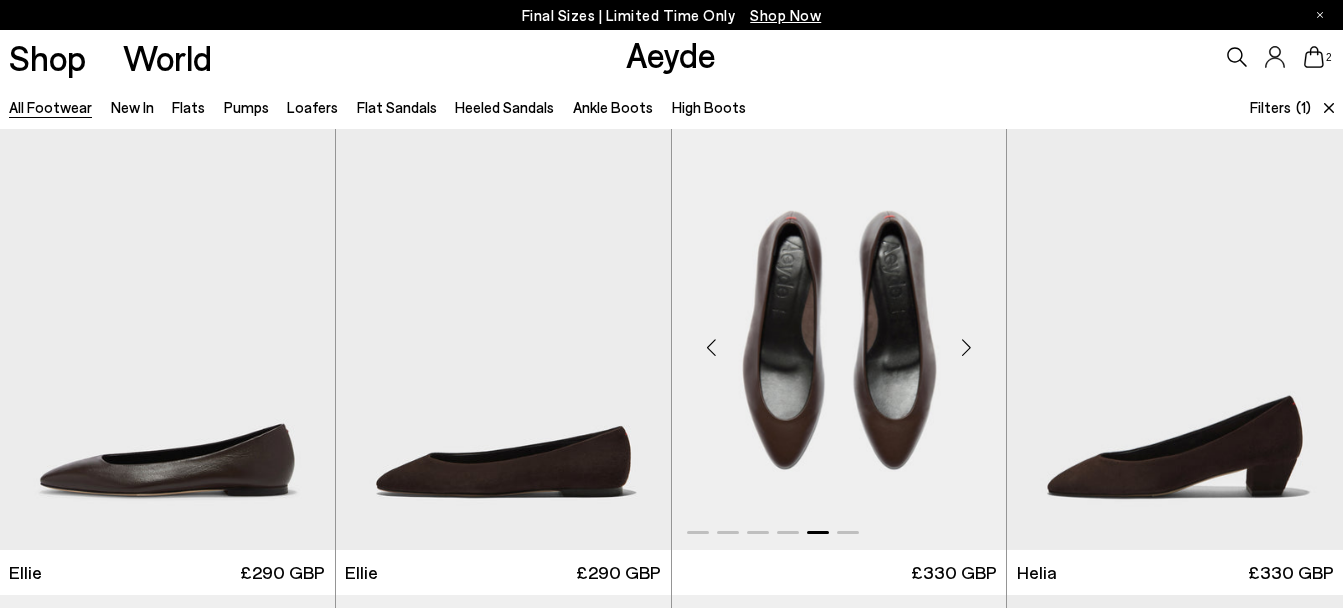 click at bounding box center (966, 348) 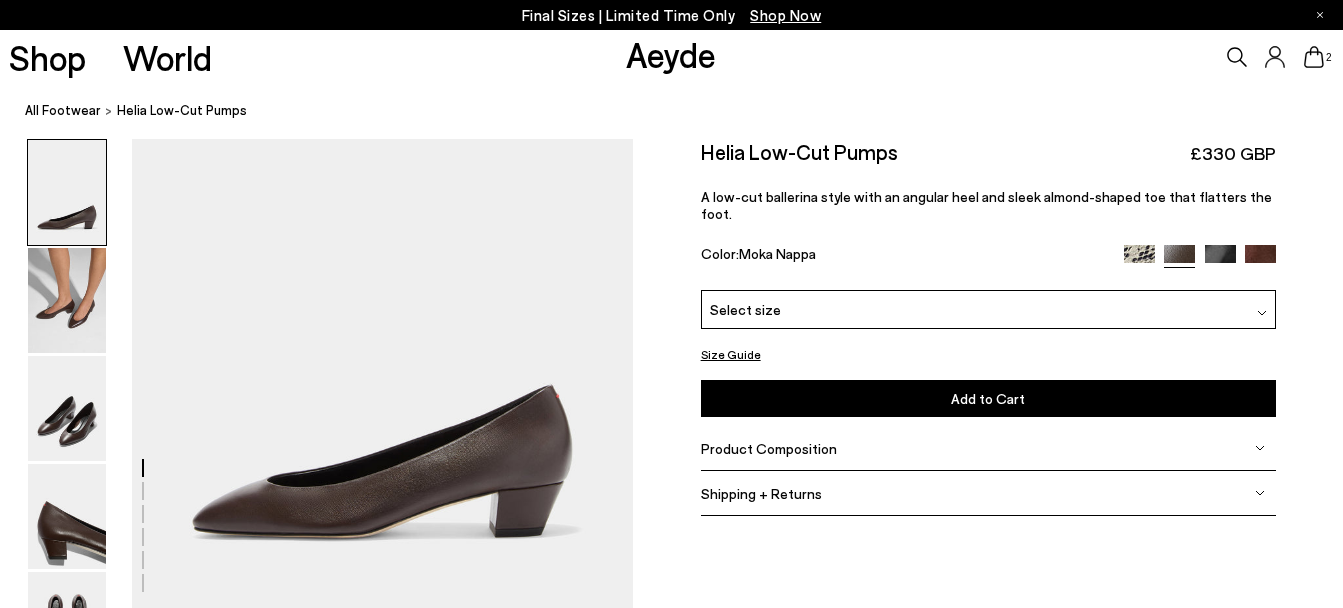 scroll, scrollTop: 0, scrollLeft: 0, axis: both 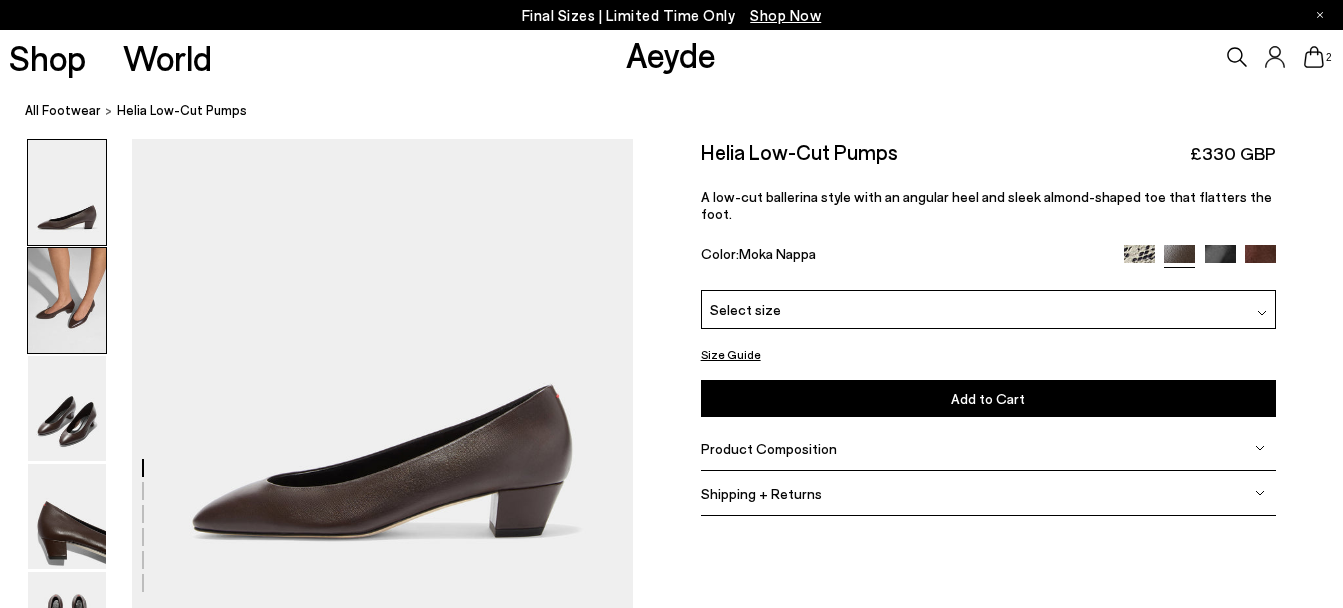 click at bounding box center [67, 300] 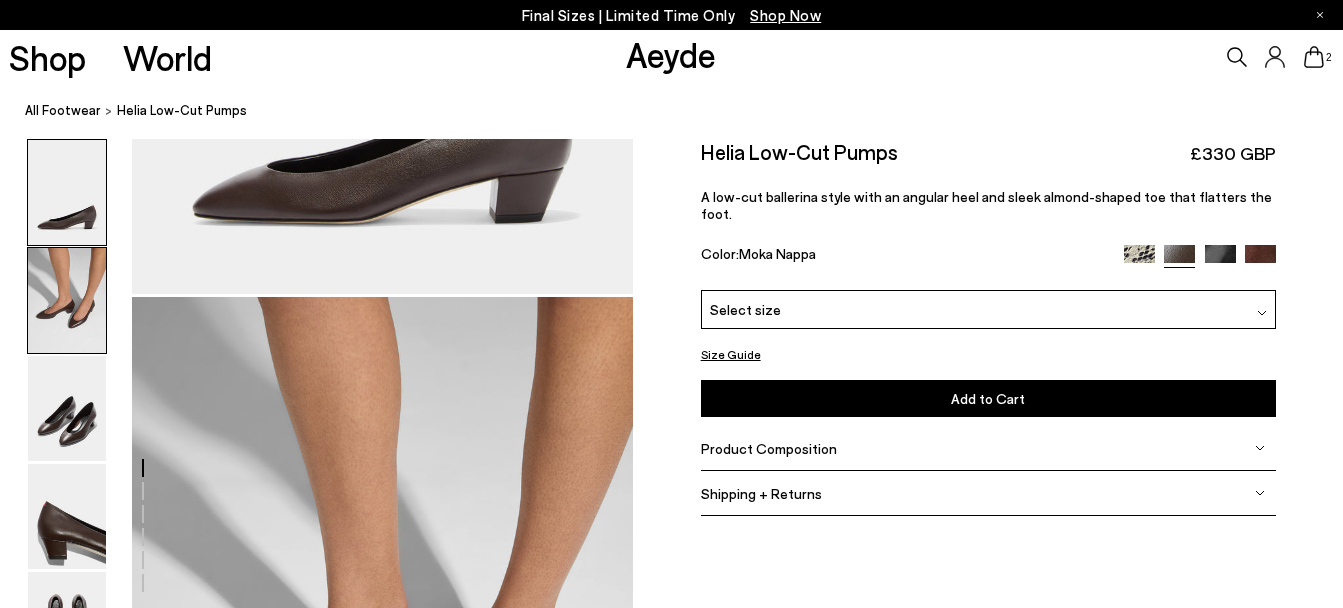 scroll, scrollTop: 474, scrollLeft: 0, axis: vertical 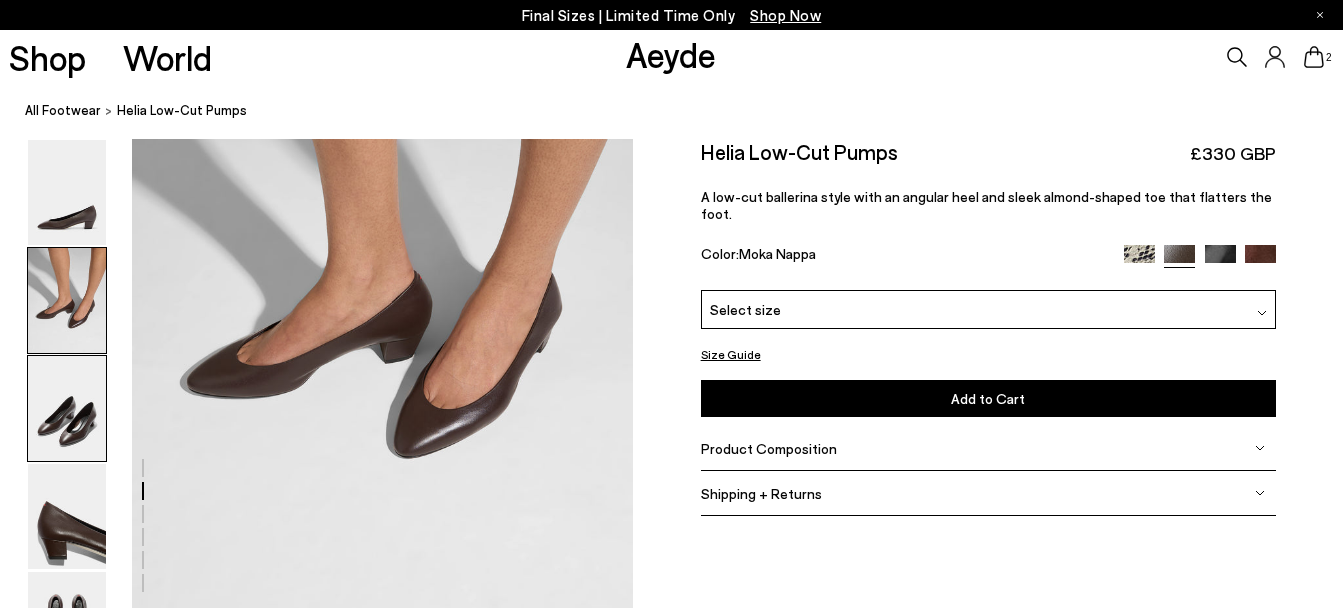 click at bounding box center [67, 408] 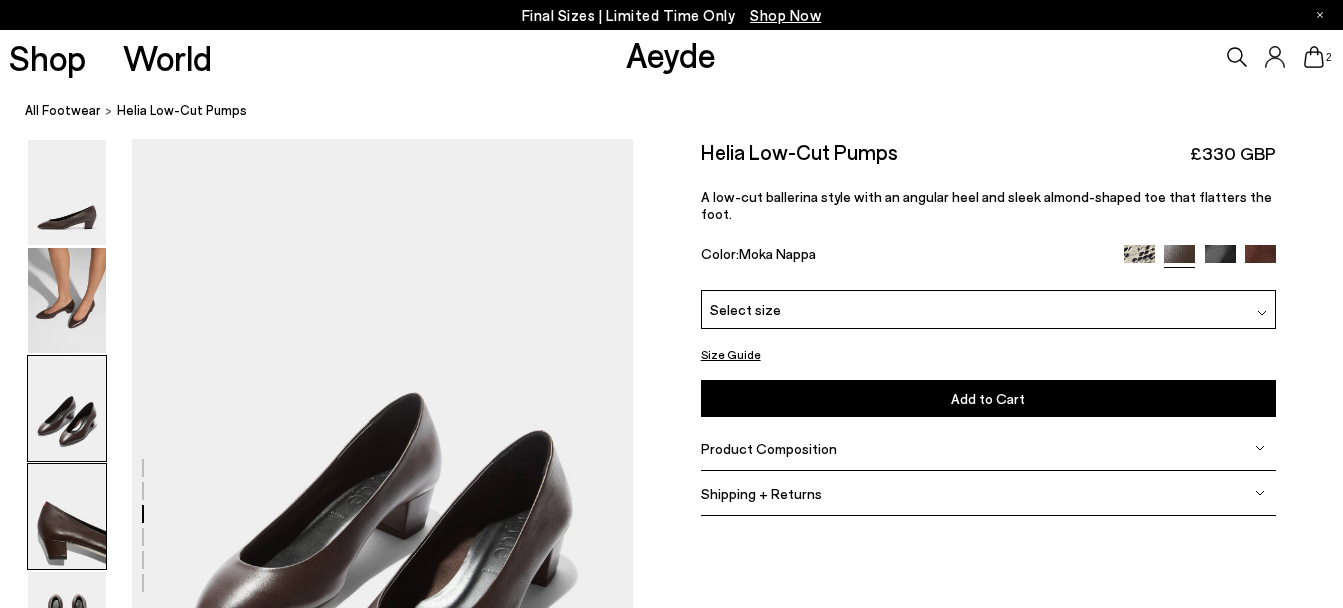 click at bounding box center [67, 516] 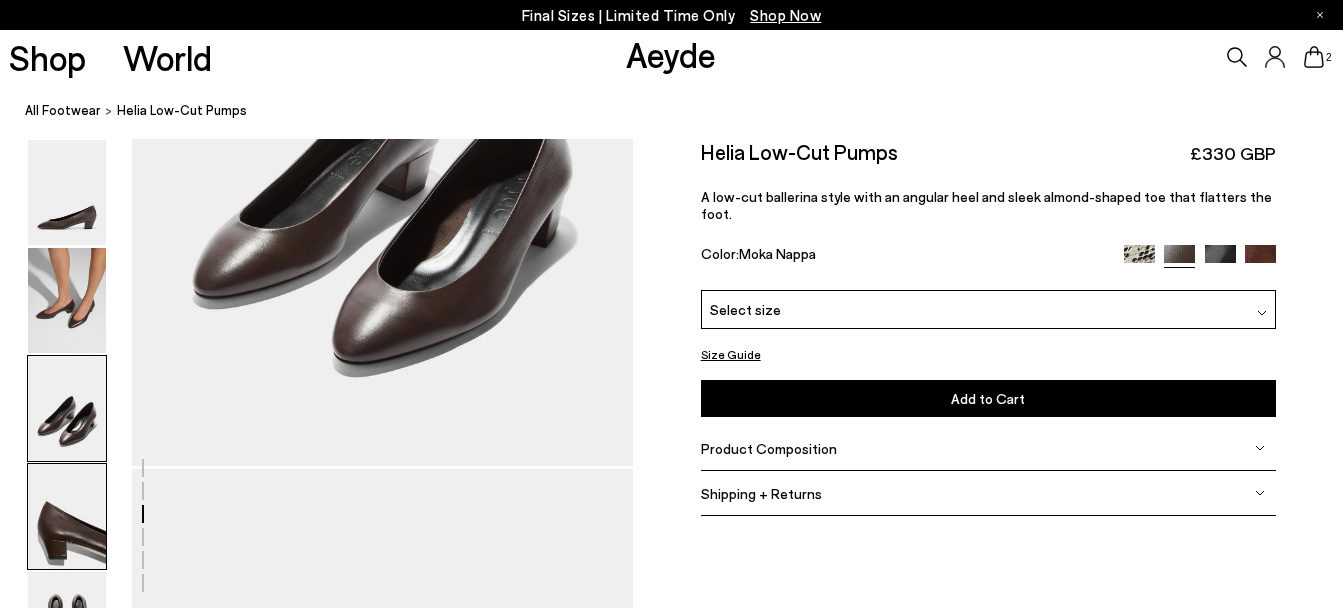 scroll, scrollTop: 1817, scrollLeft: 0, axis: vertical 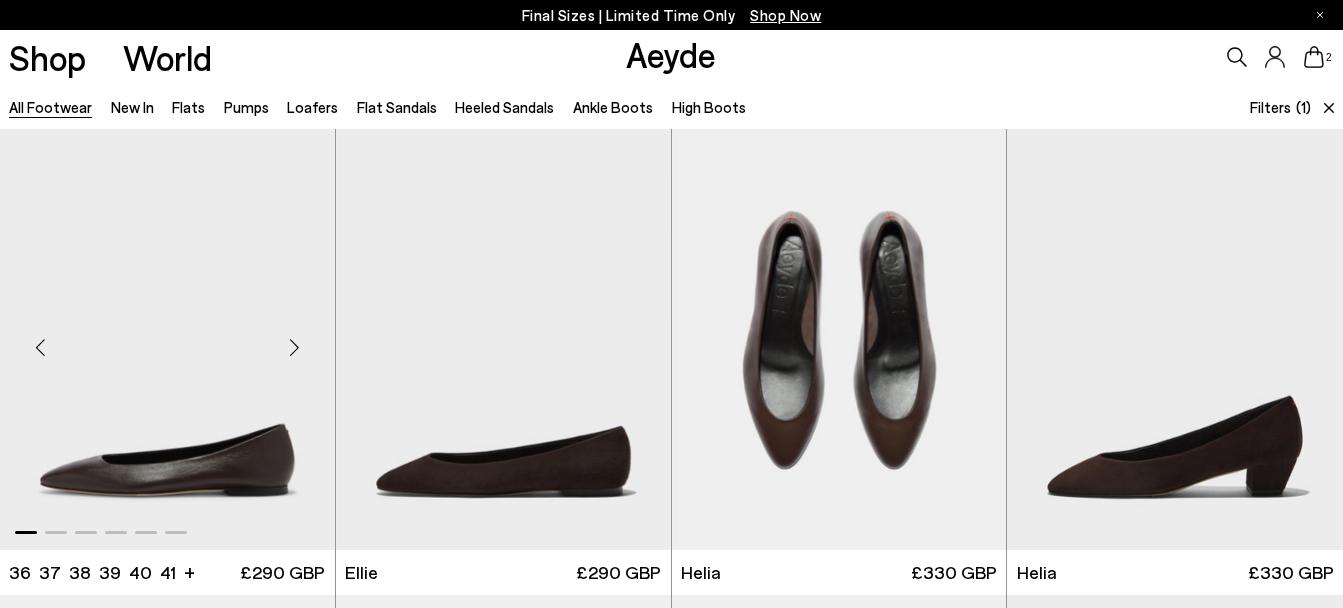 click at bounding box center [295, 348] 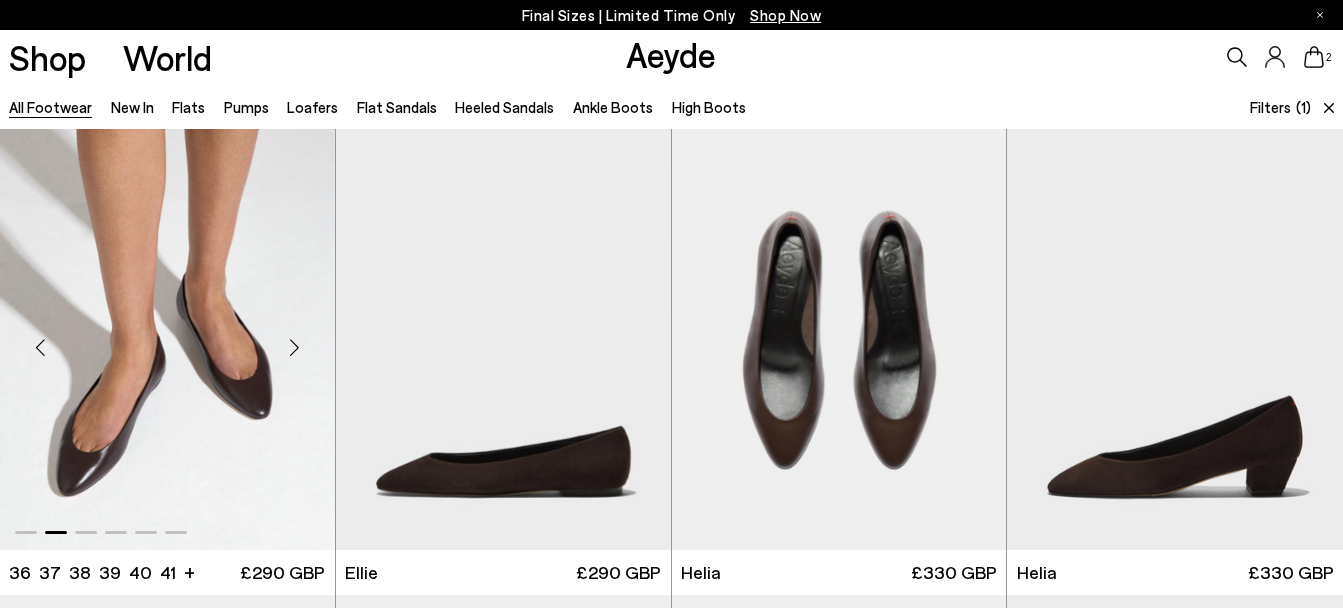 click at bounding box center [295, 348] 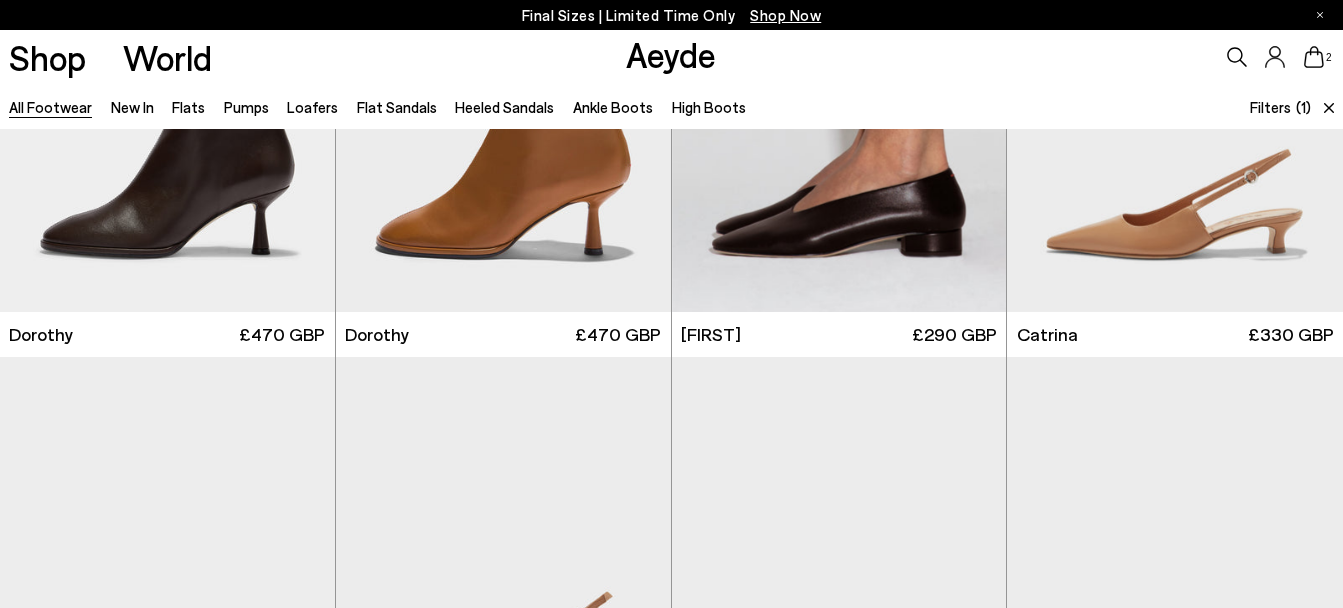 scroll, scrollTop: 2486, scrollLeft: 0, axis: vertical 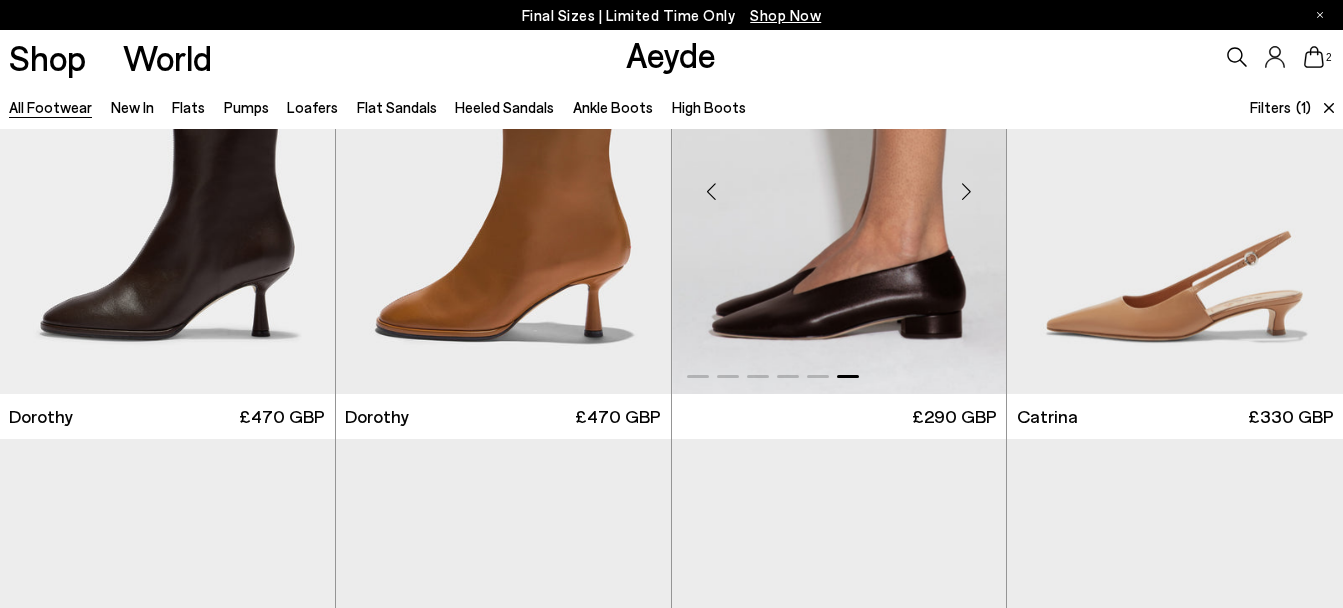 click at bounding box center (966, 192) 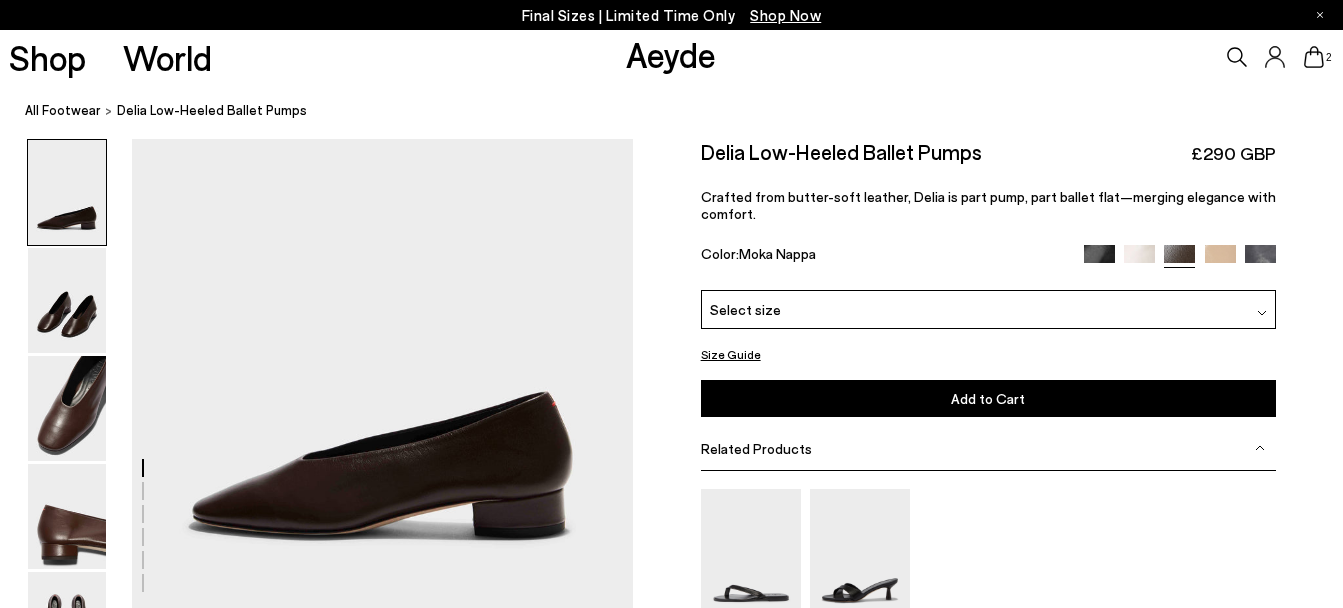scroll, scrollTop: 0, scrollLeft: 0, axis: both 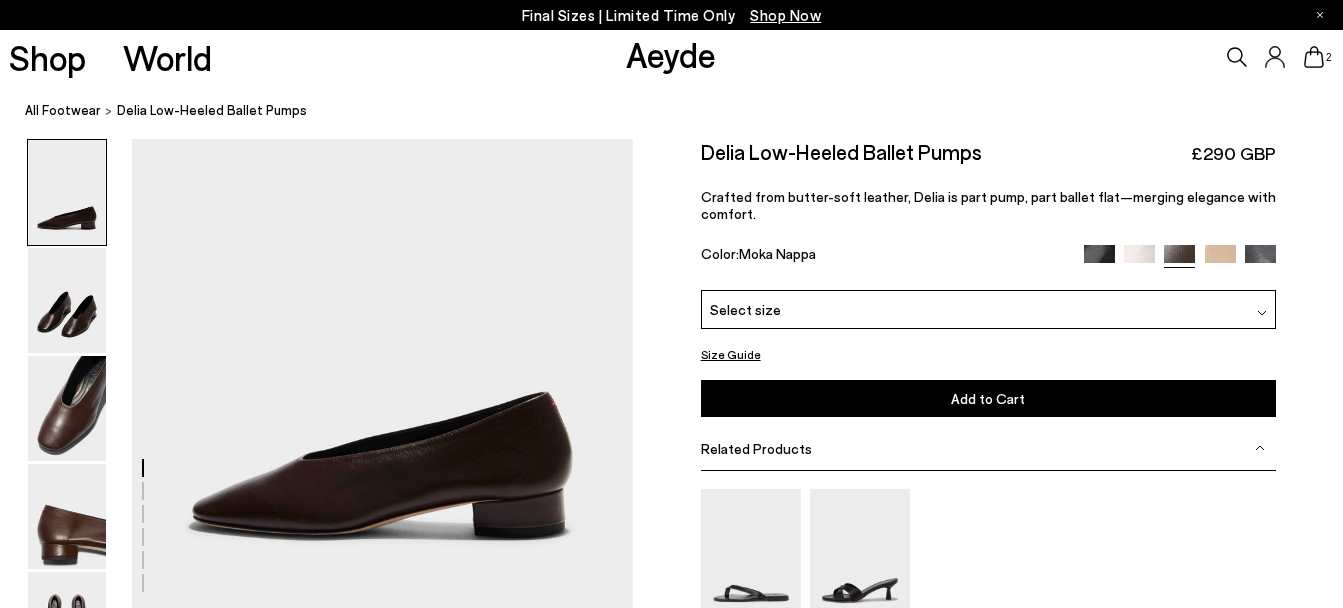 click 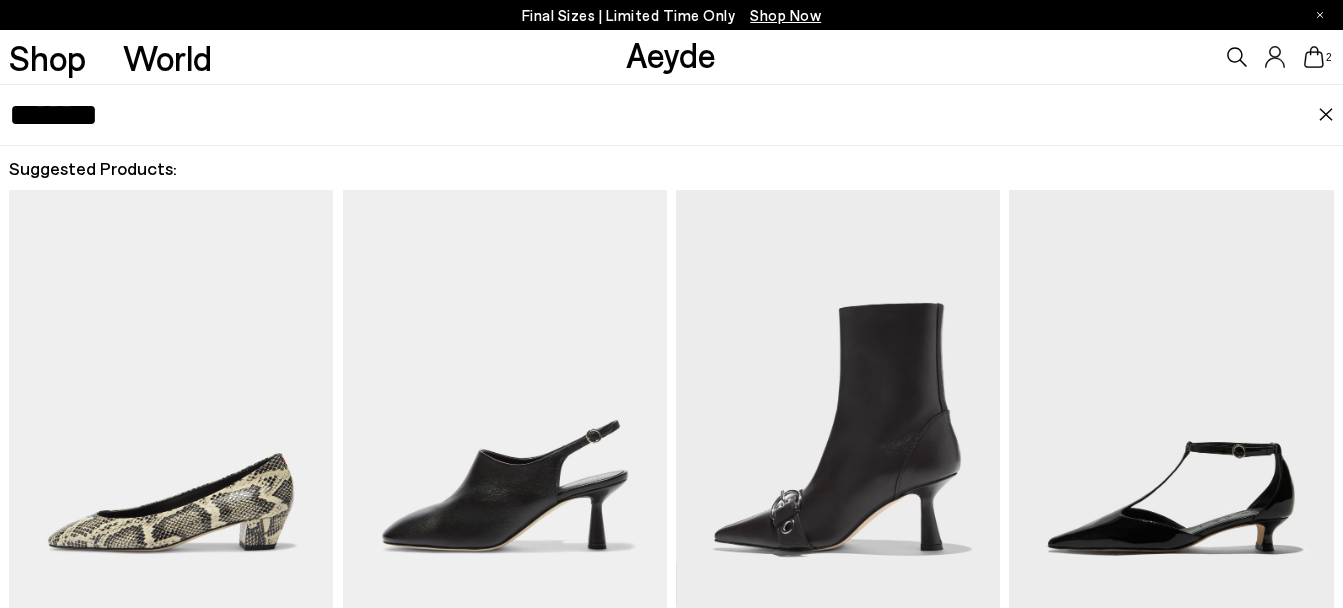 type on "*******" 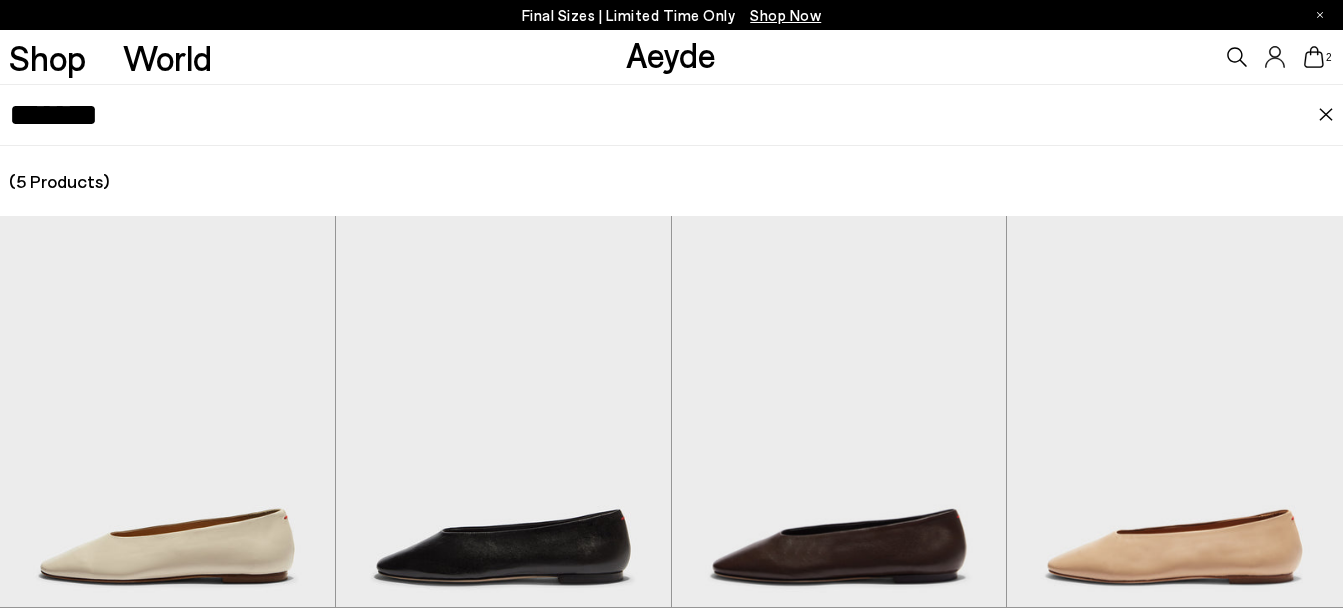 scroll, scrollTop: 483, scrollLeft: 0, axis: vertical 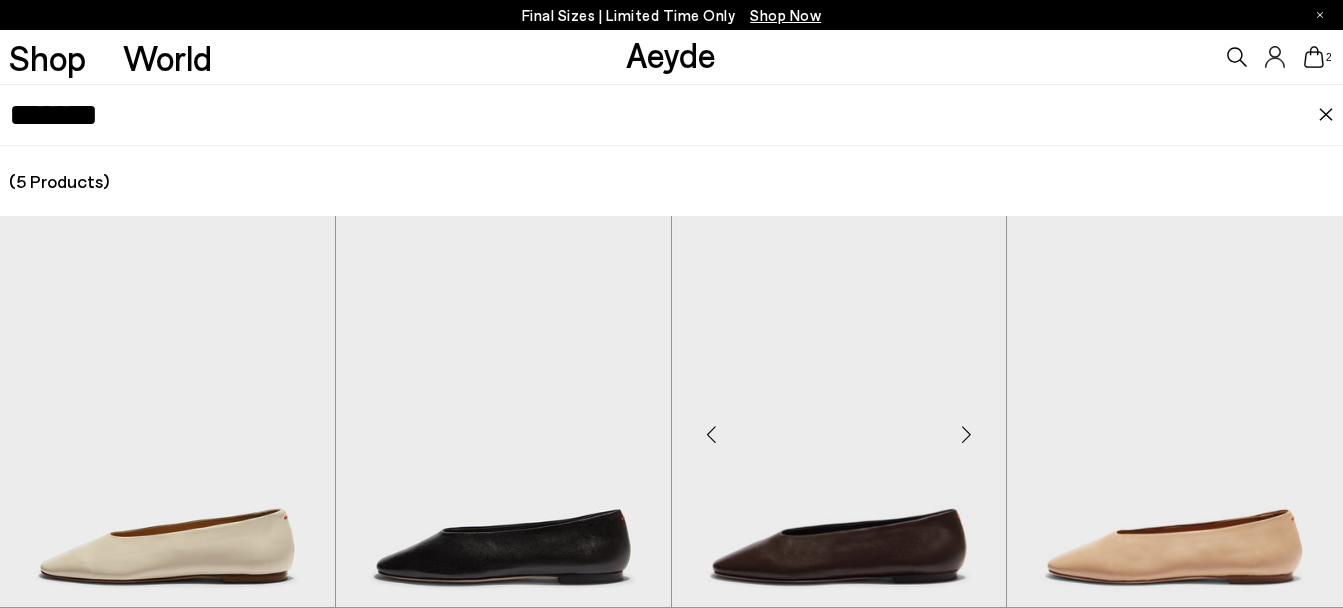 click at bounding box center (839, 426) 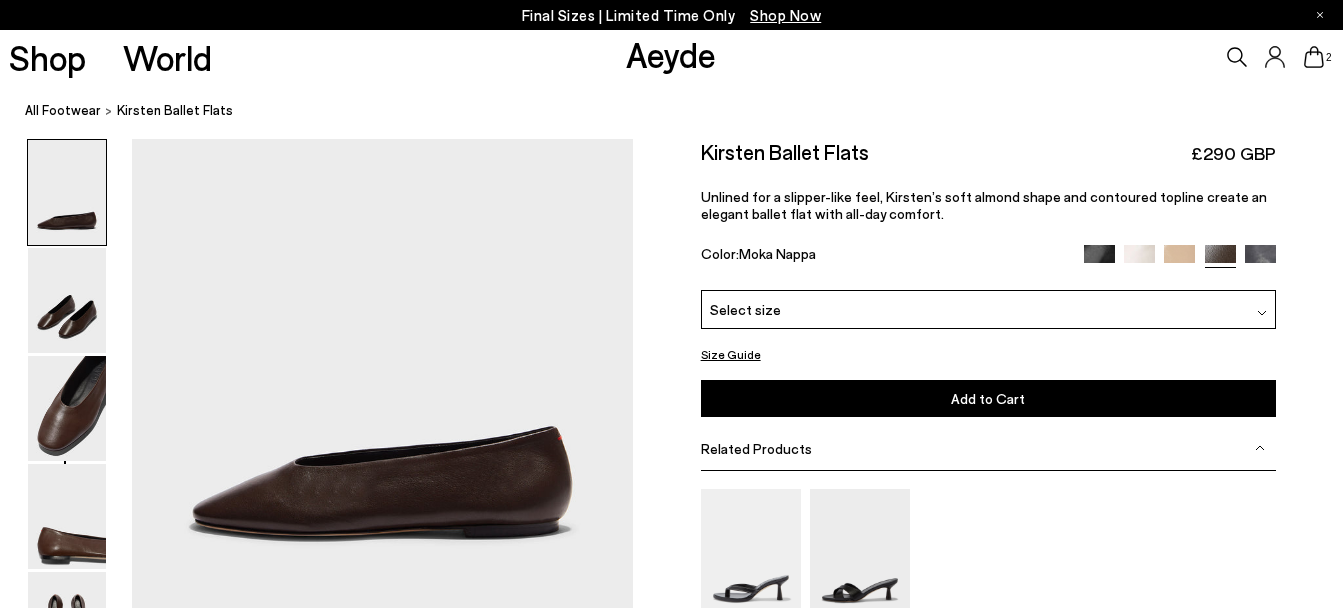 scroll, scrollTop: 0, scrollLeft: 0, axis: both 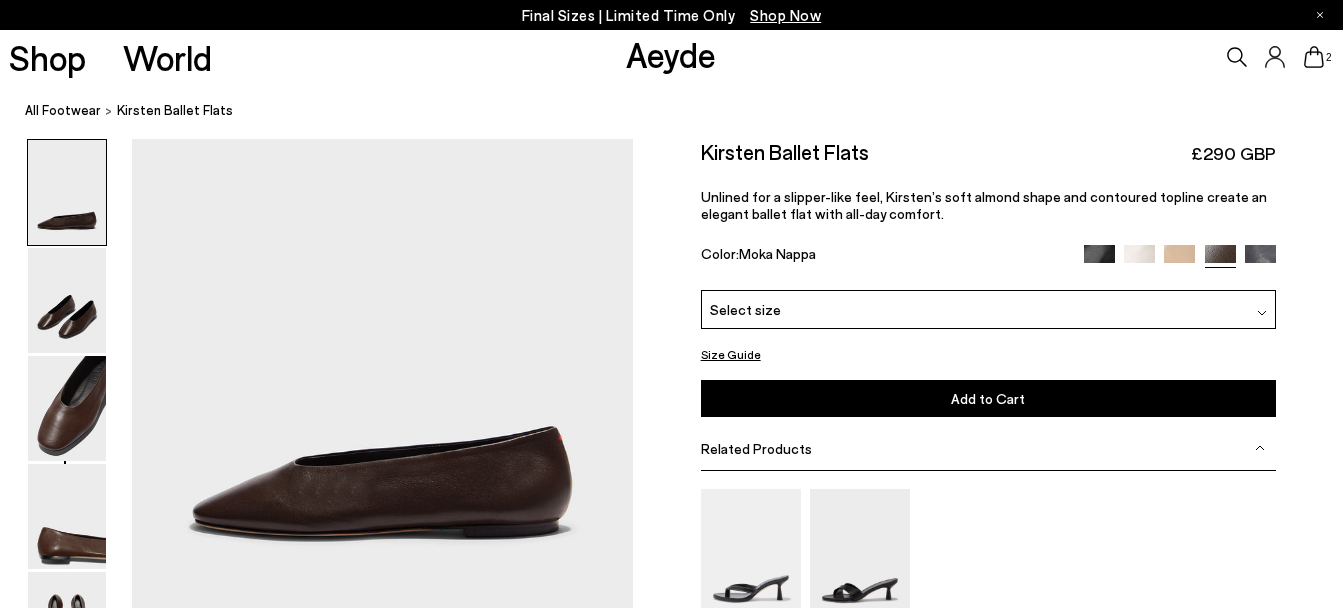 click on "Select size" at bounding box center (988, 309) 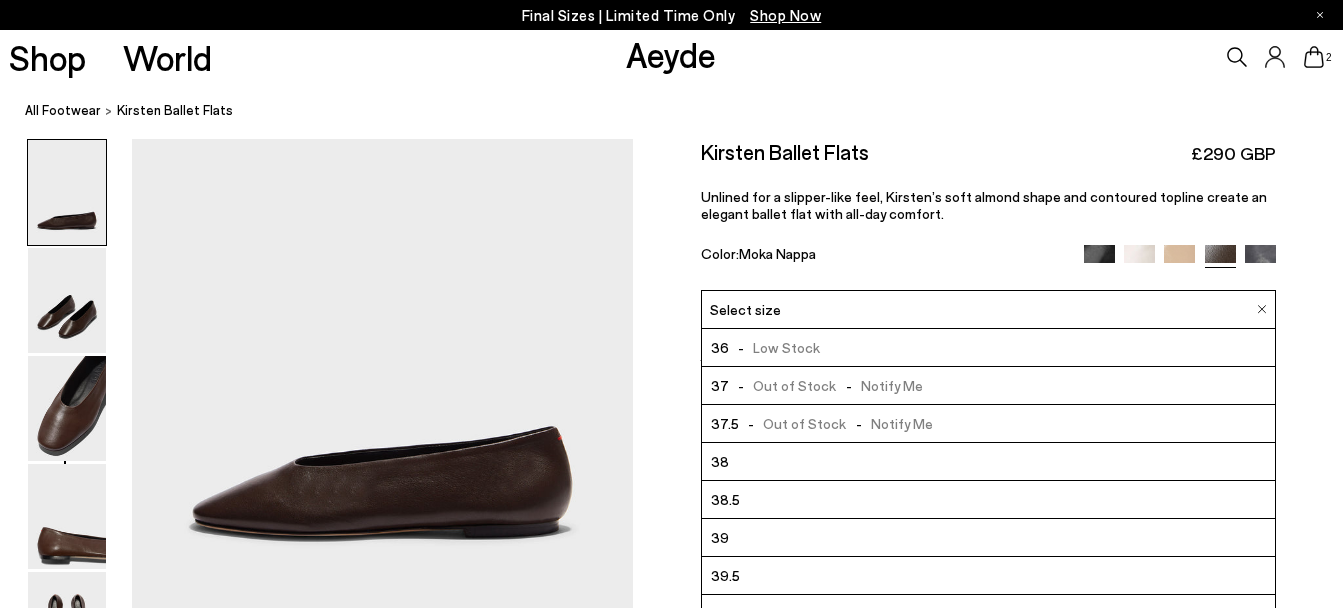 click on "39.5" at bounding box center (988, 576) 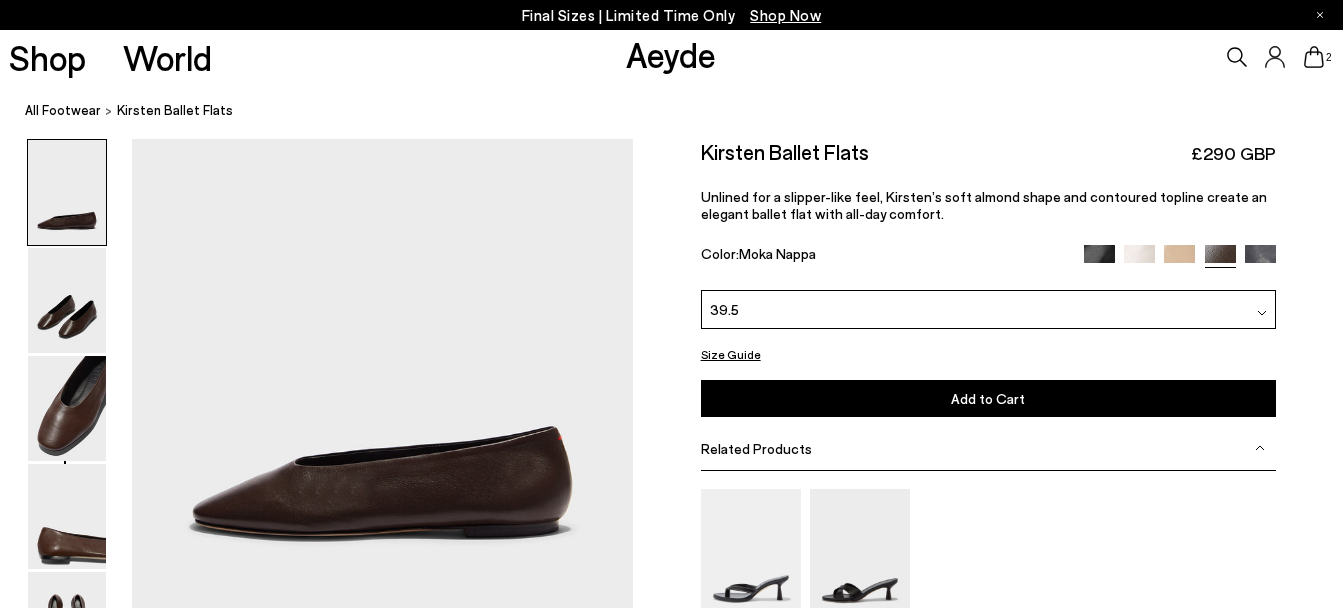 click on "Add to Cart" at bounding box center [988, 398] 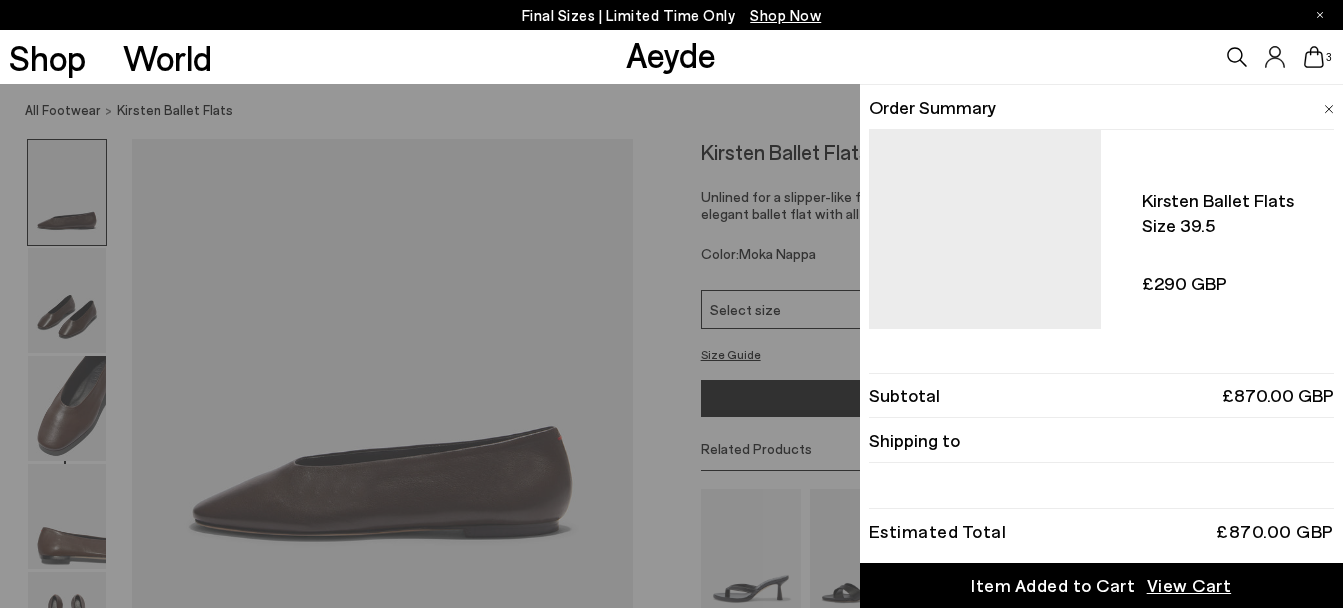 click 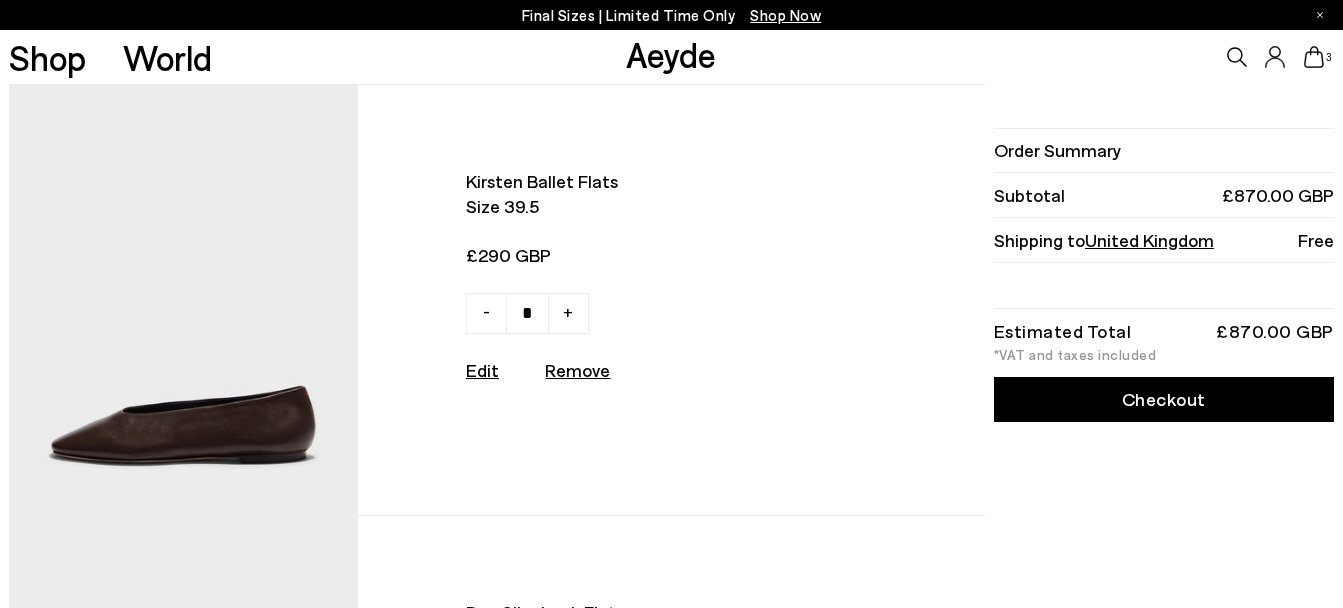scroll, scrollTop: 0, scrollLeft: 0, axis: both 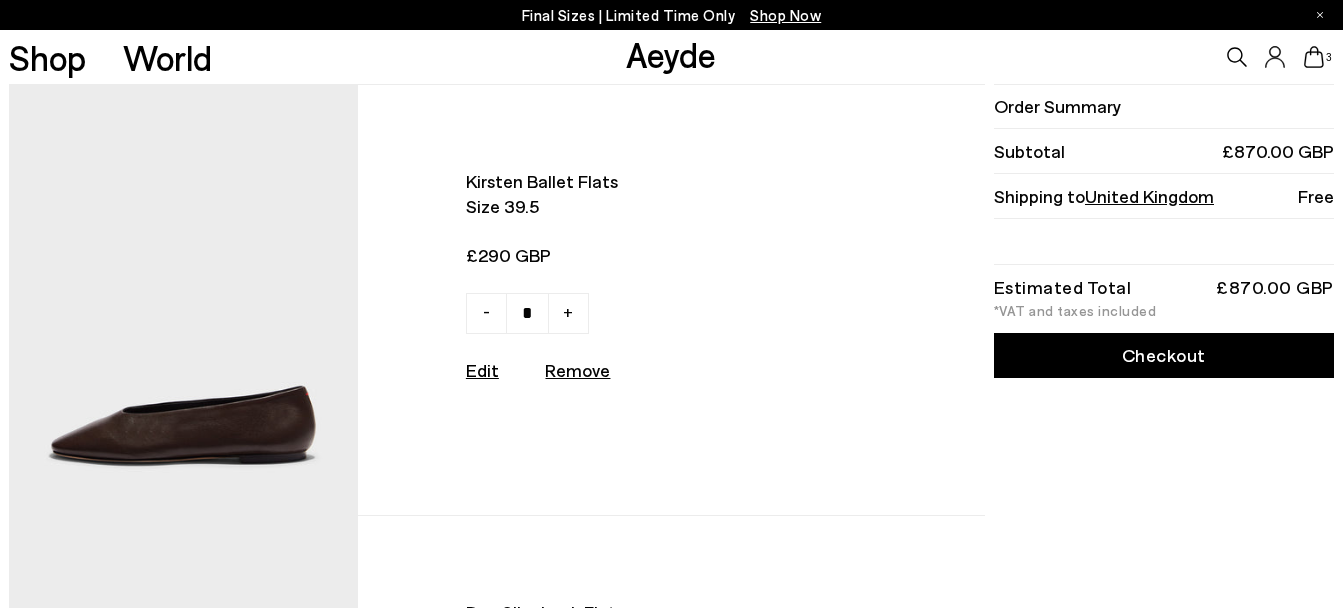 click 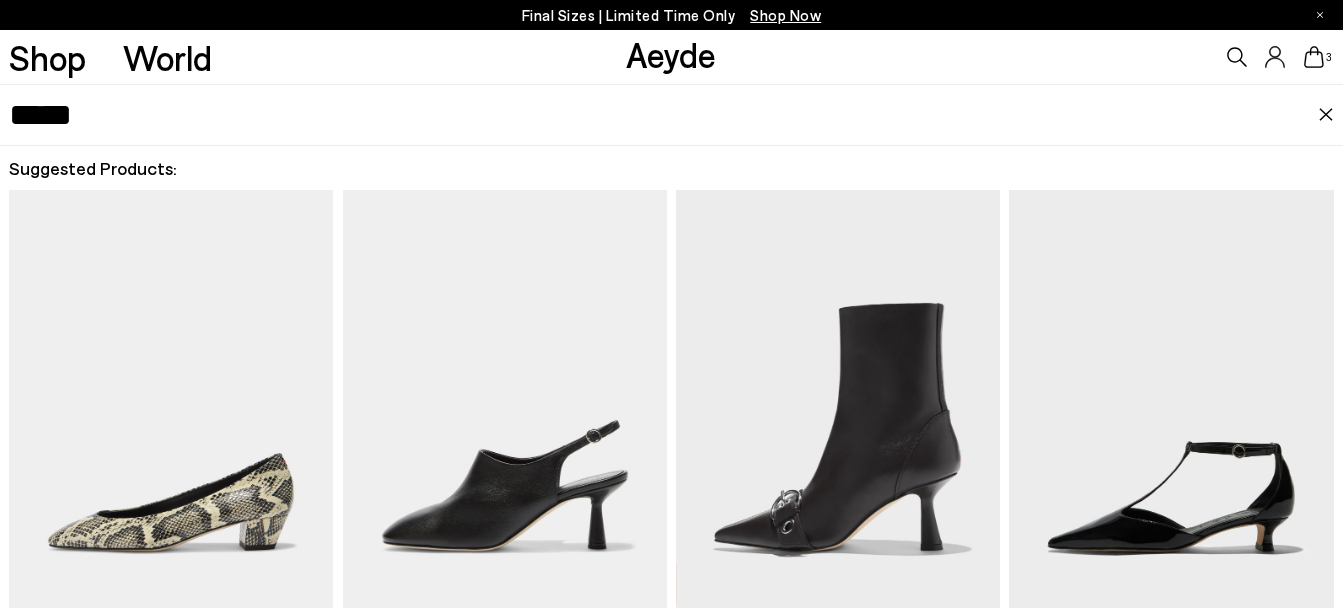 type on "*****" 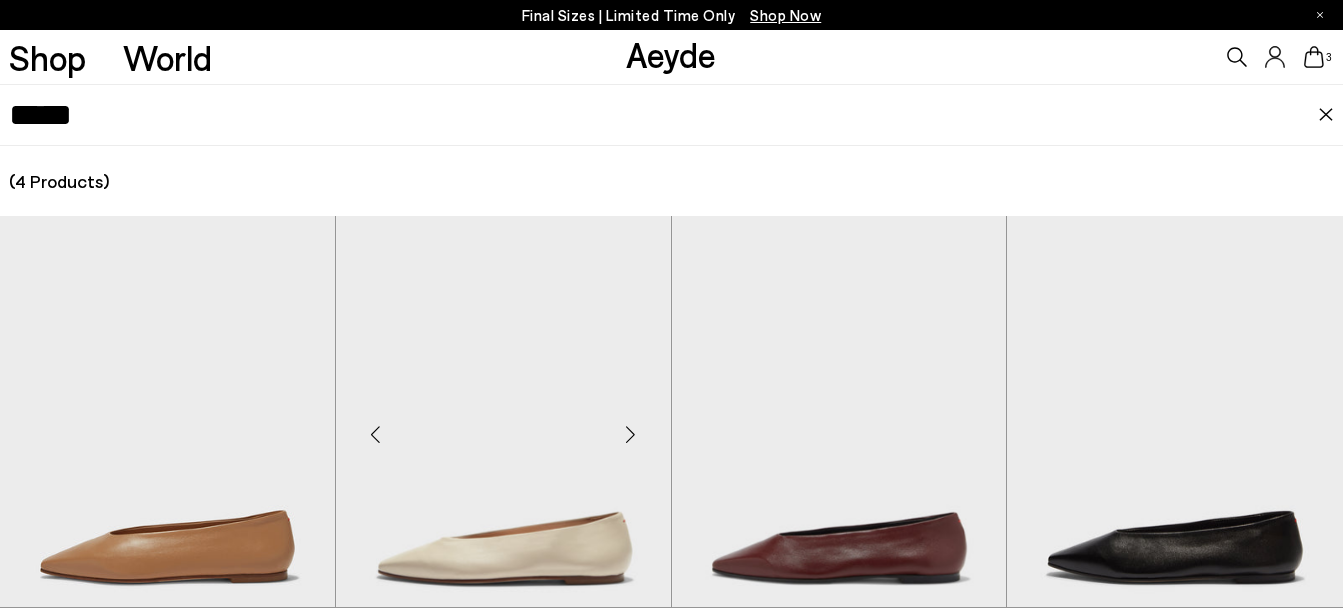 click at bounding box center (503, 426) 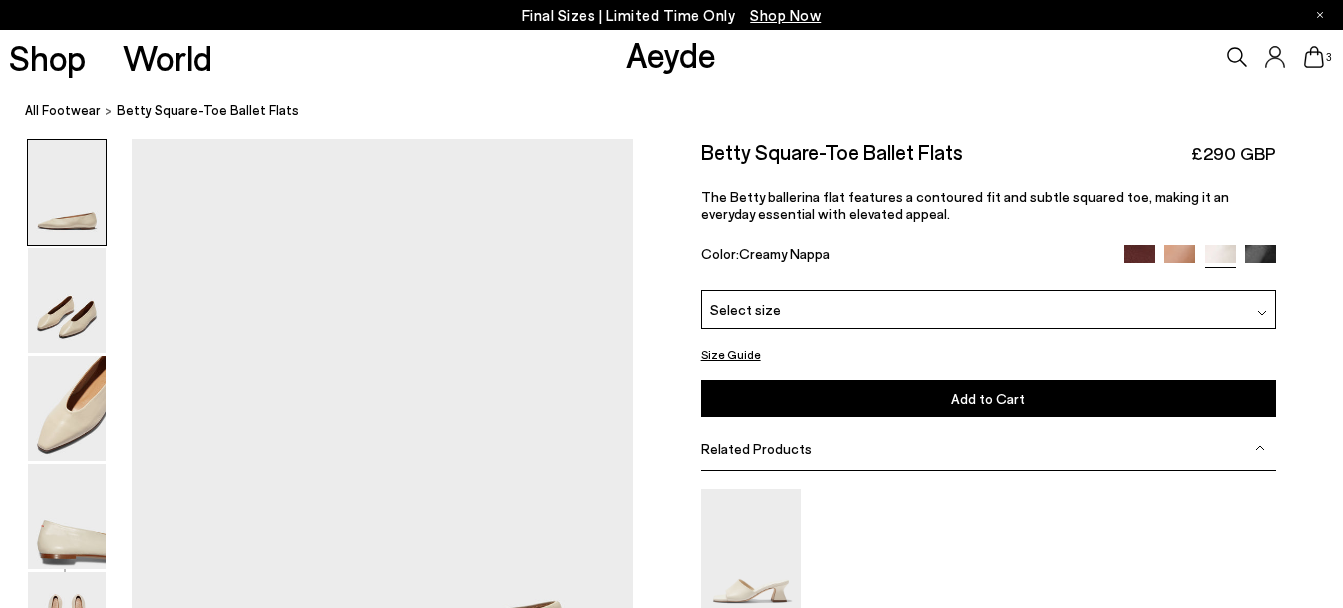 scroll, scrollTop: 0, scrollLeft: 0, axis: both 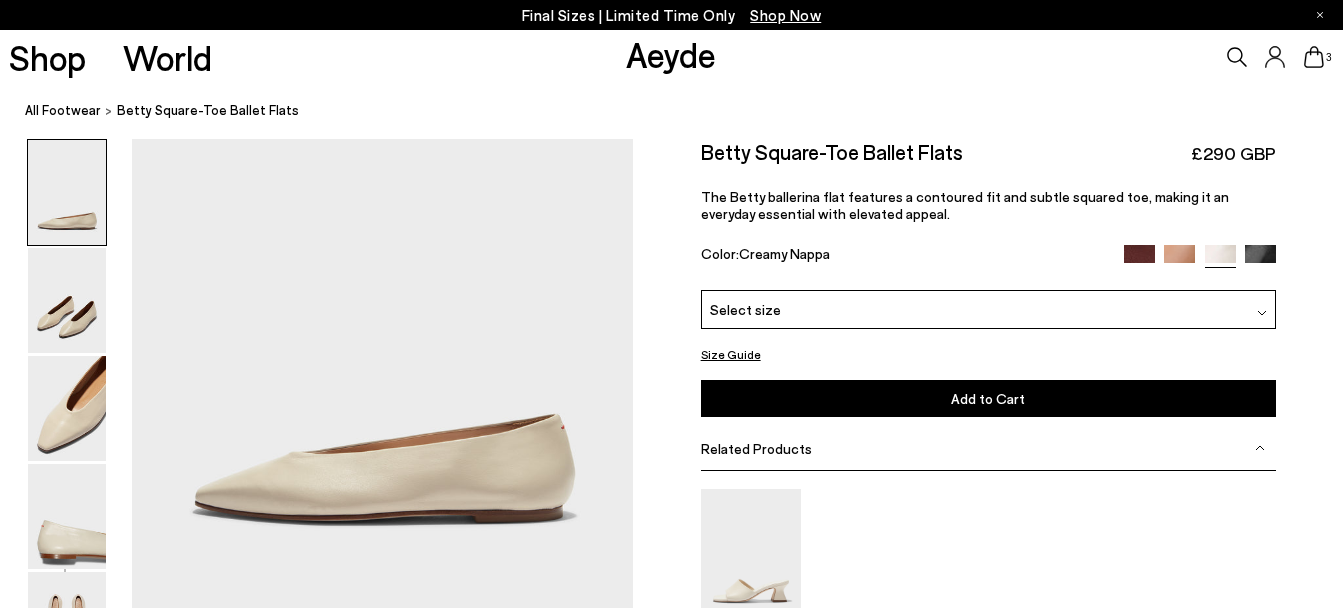 click on "Select size" at bounding box center (988, 309) 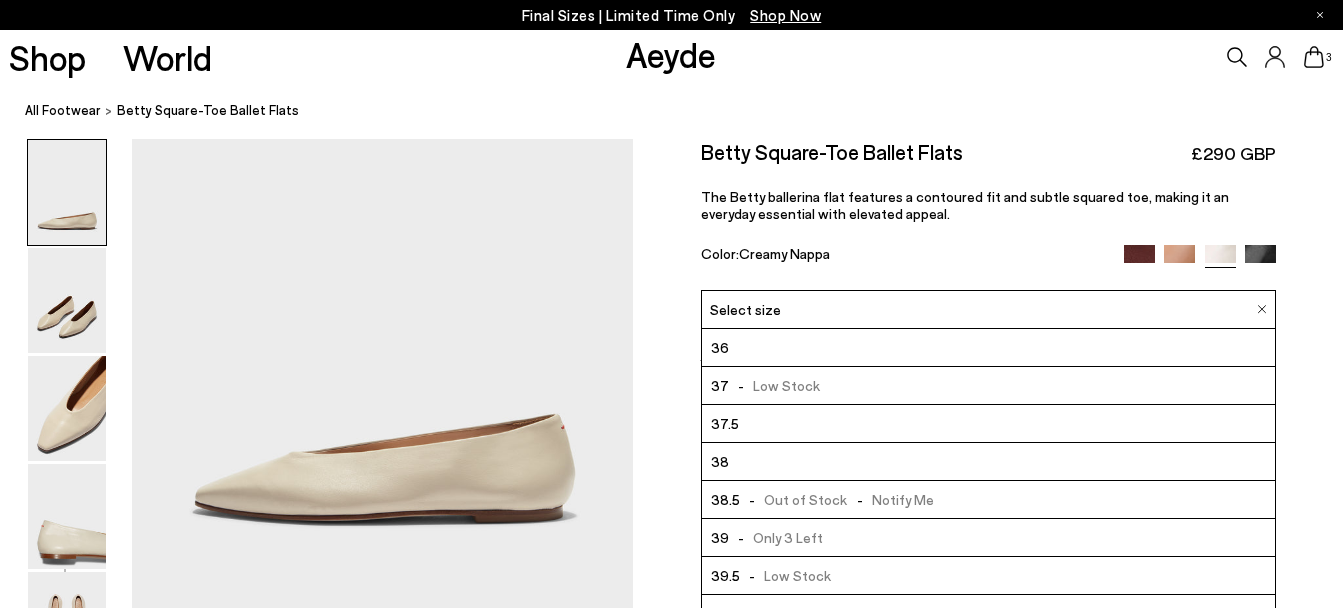 click on "39.5
- Low Stock" at bounding box center (988, 576) 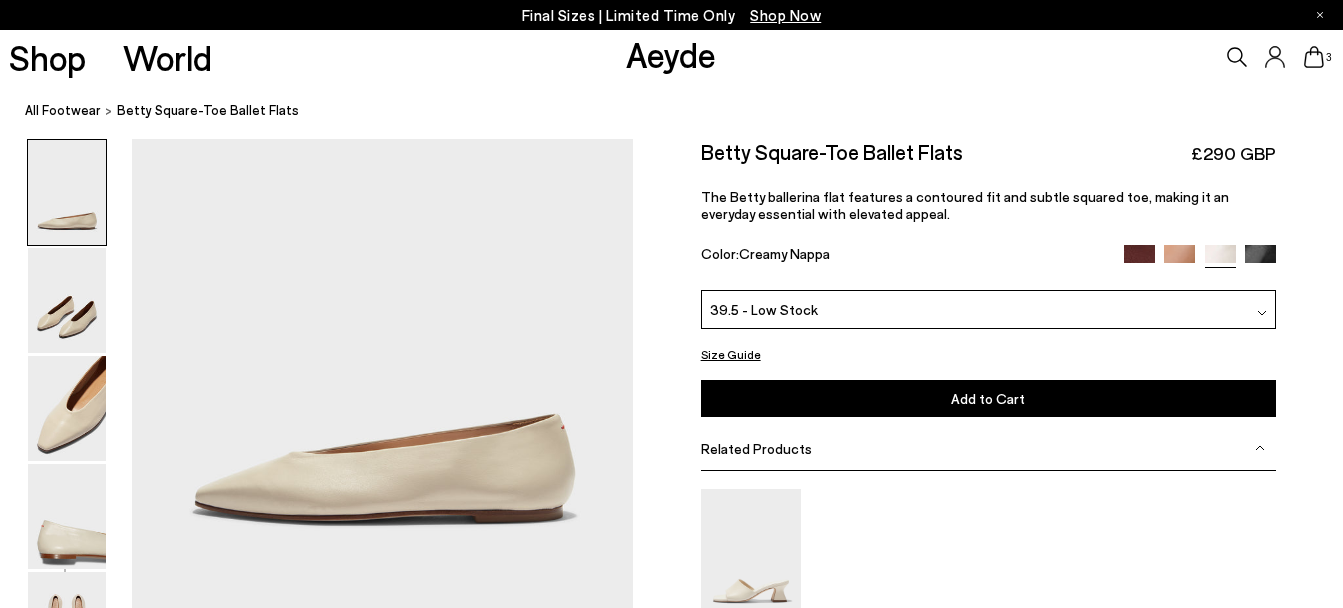 click on "Add to Cart Select a Size First" at bounding box center [988, 398] 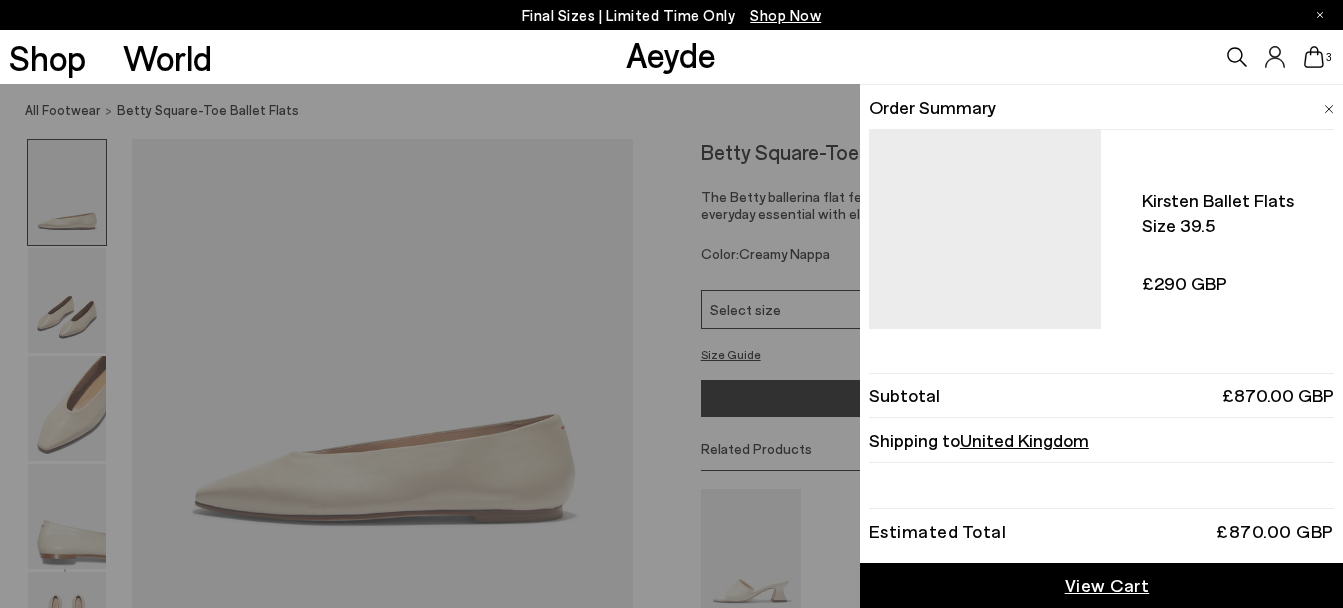 click 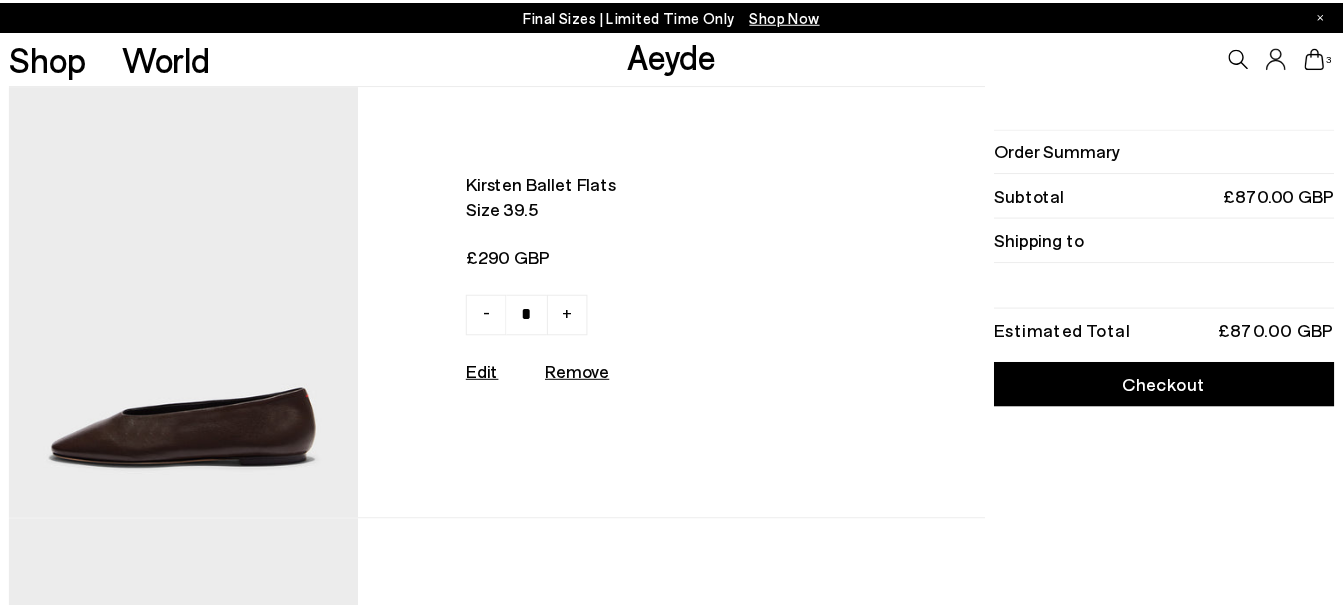 scroll, scrollTop: 0, scrollLeft: 0, axis: both 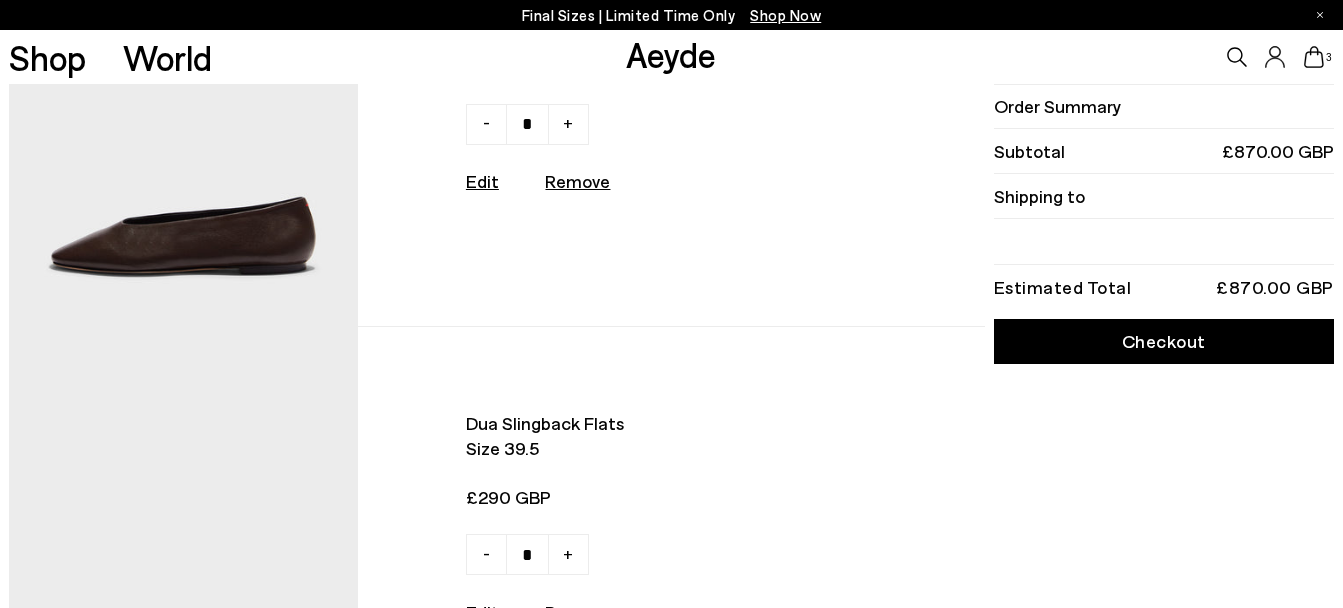 click on "Checkout" at bounding box center [1164, 341] 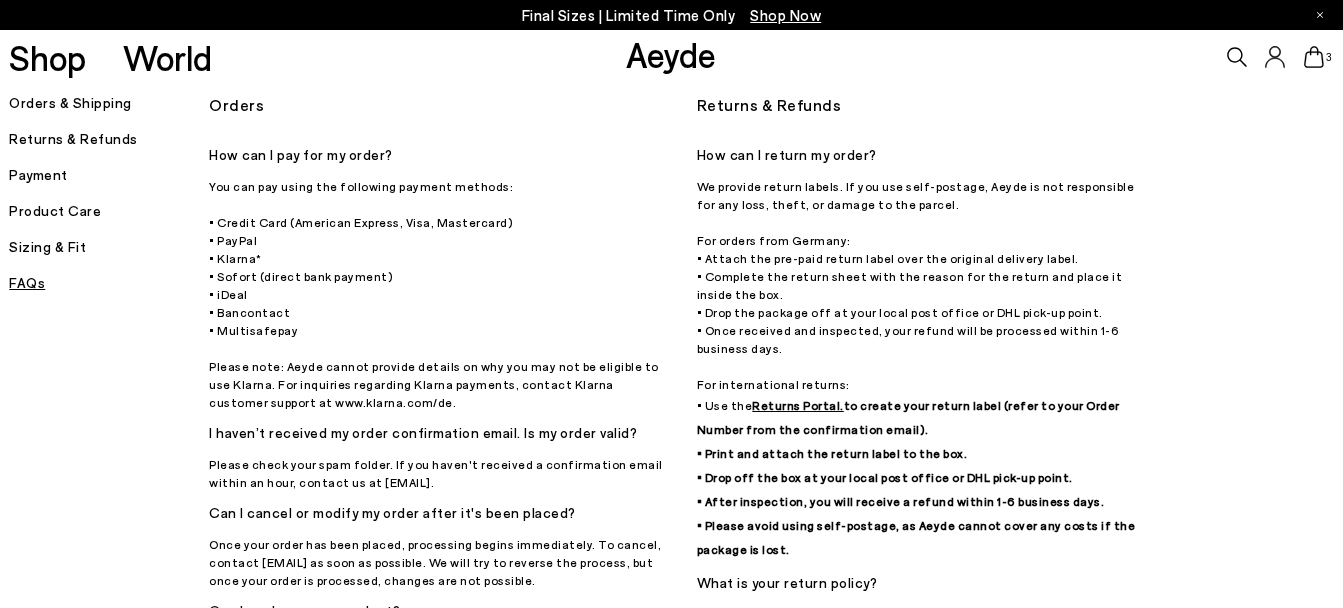 scroll, scrollTop: 0, scrollLeft: 0, axis: both 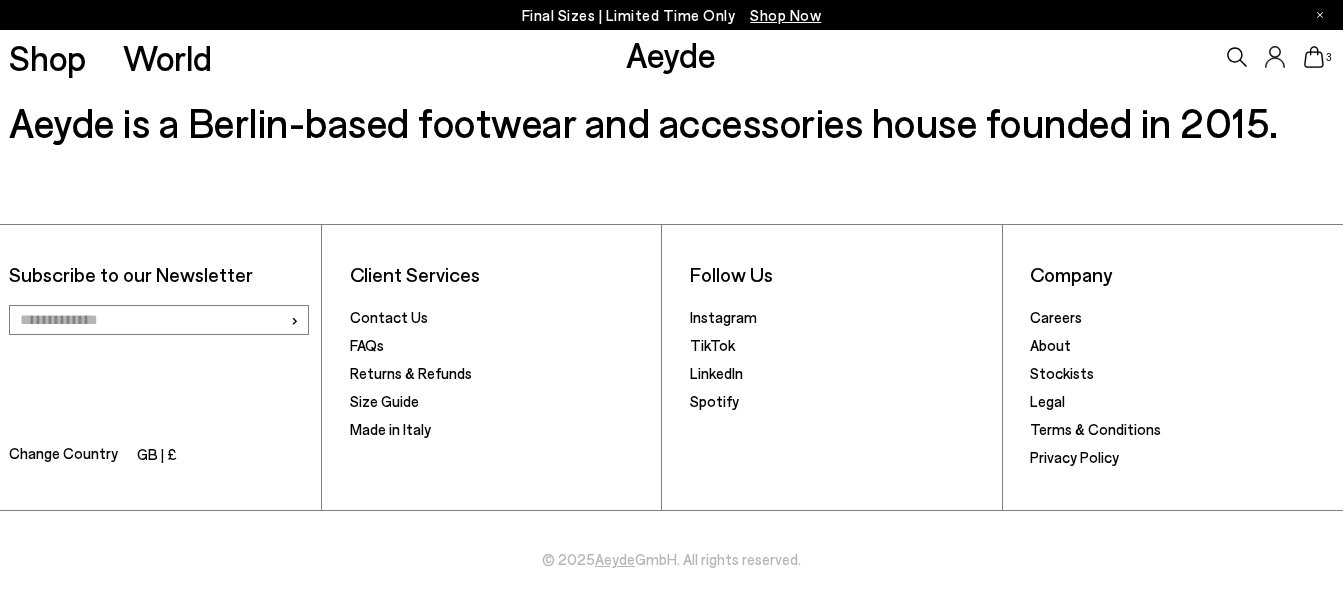 click at bounding box center [159, 320] 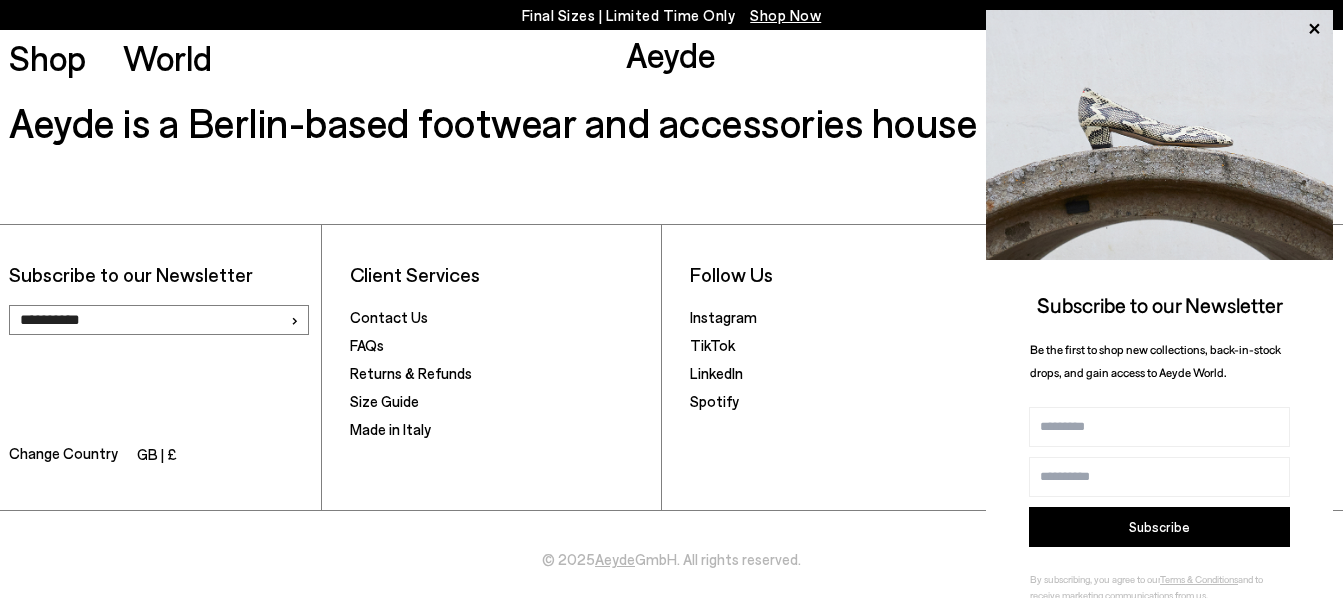 type on "**********" 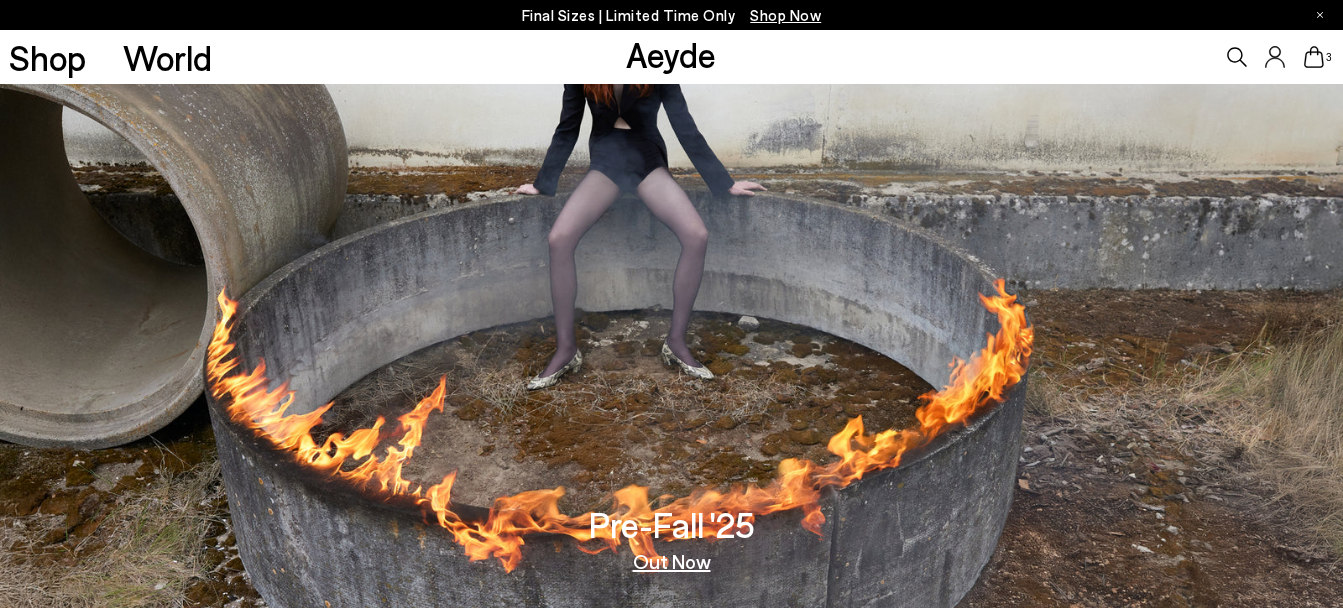 scroll, scrollTop: 2920, scrollLeft: 0, axis: vertical 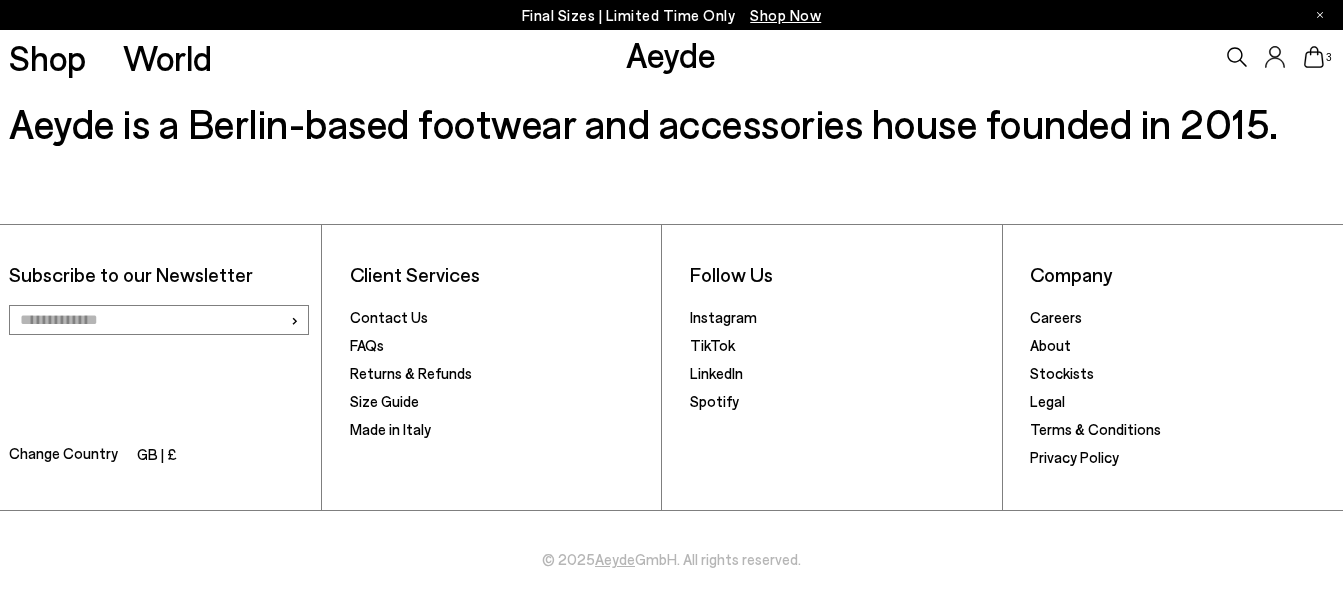 click at bounding box center (159, 320) 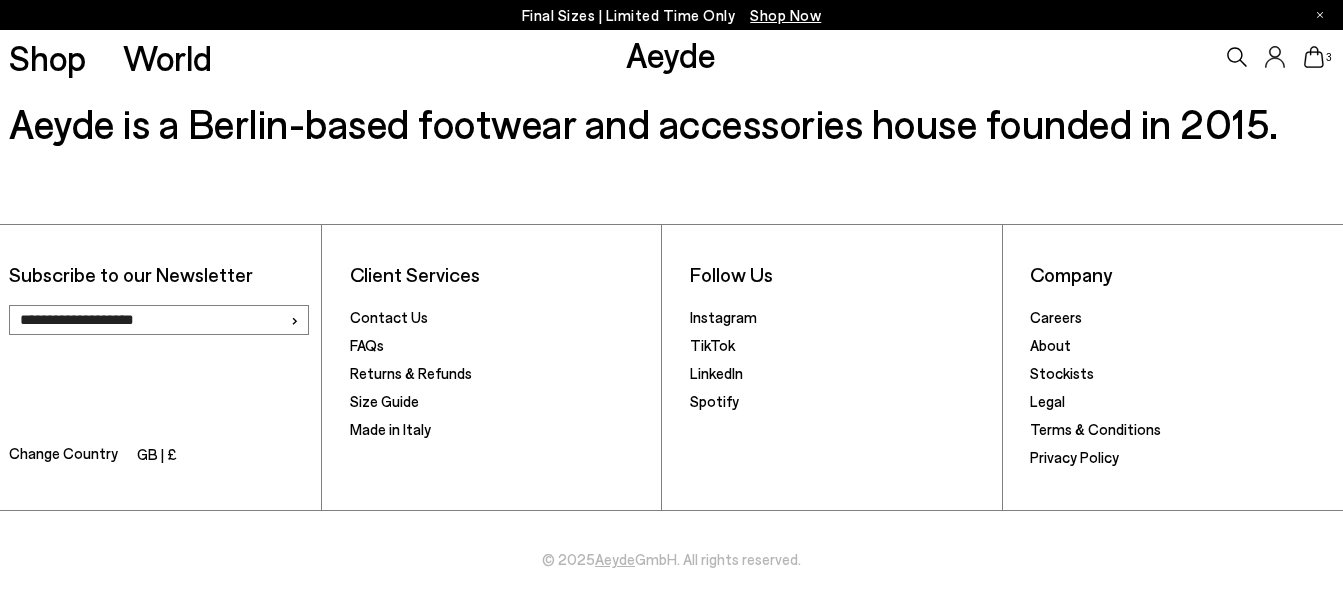 type on "**********" 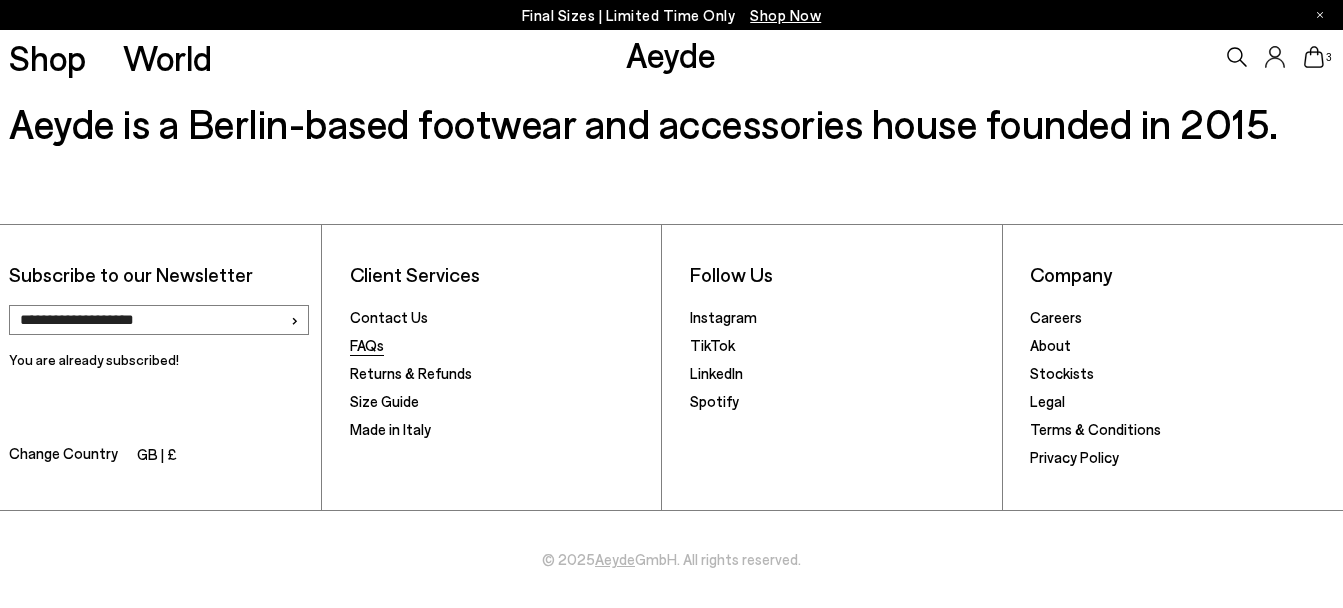 click on "FAQs" at bounding box center (367, 345) 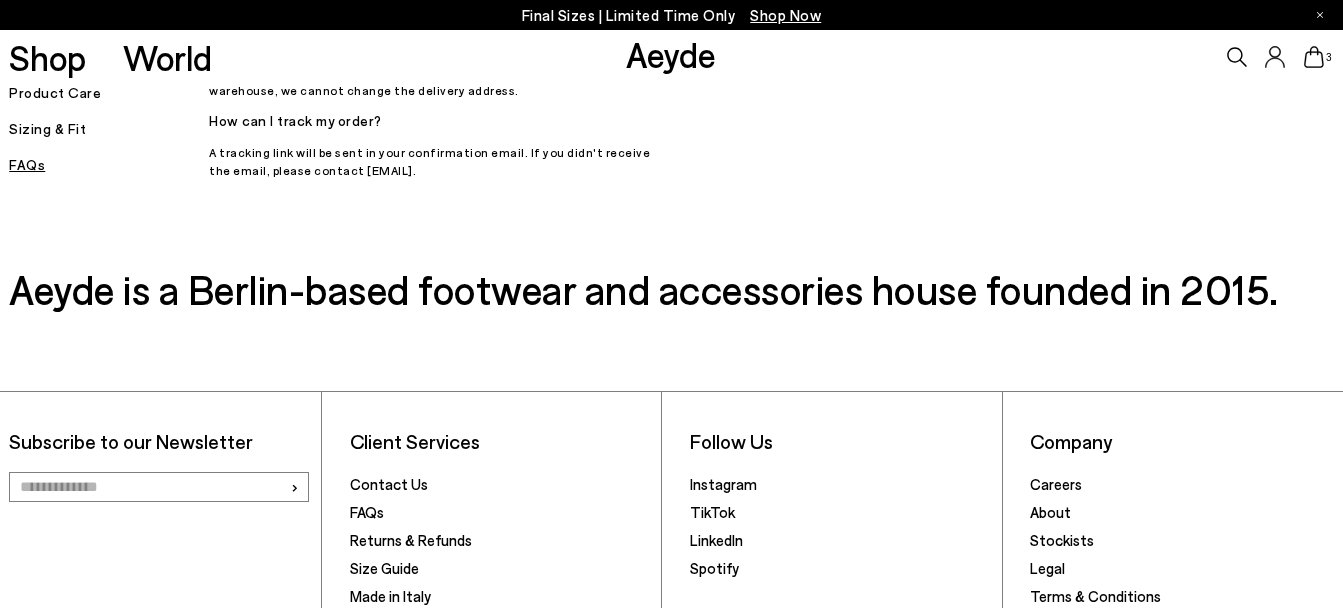 scroll, scrollTop: 2040, scrollLeft: 0, axis: vertical 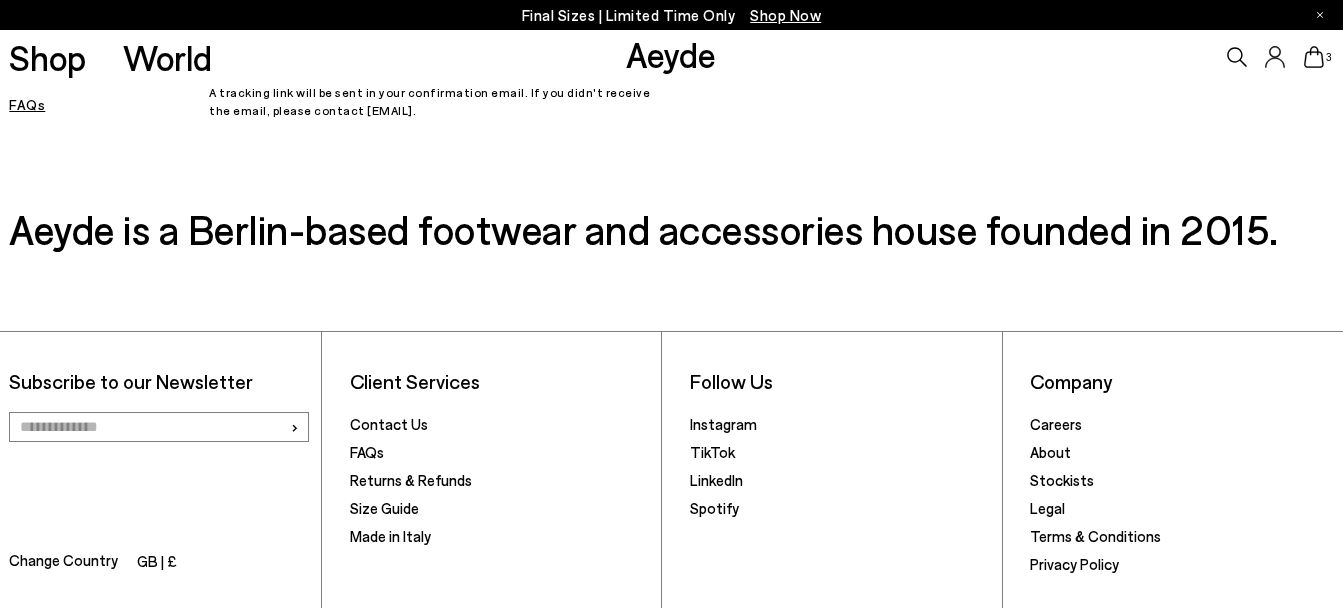 click on "Client Services
Contact Us
FAQs
Returns & Refunds
Size Guide
Made in Italy" at bounding box center [501, 475] 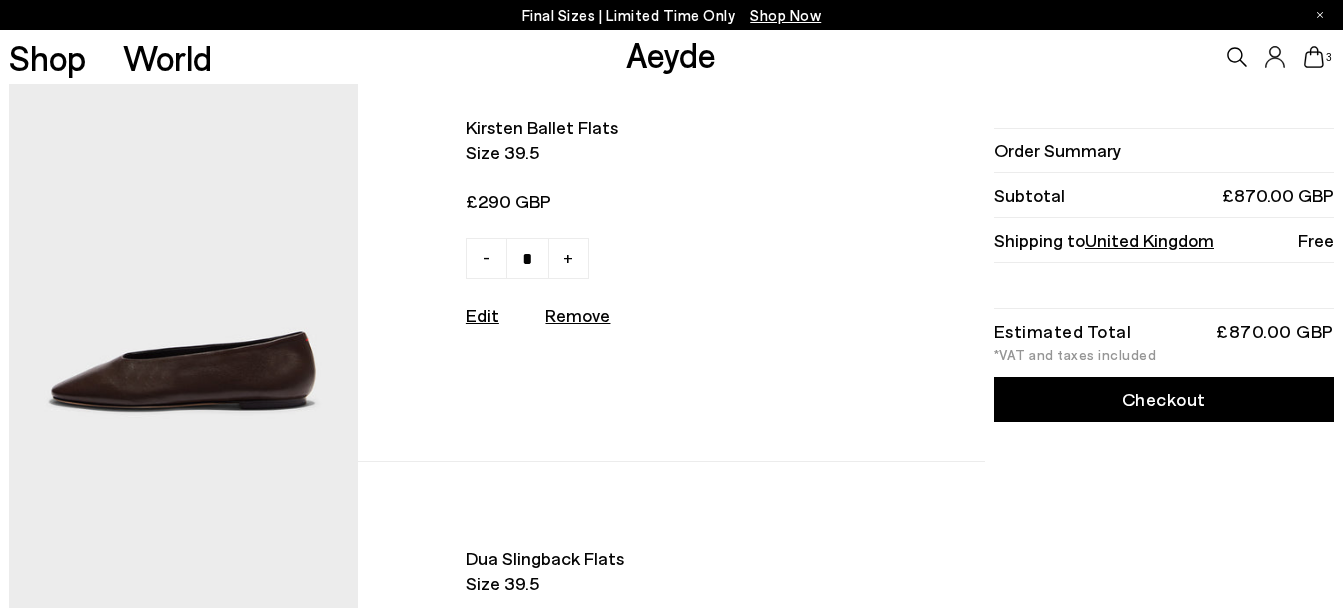 scroll, scrollTop: 0, scrollLeft: 0, axis: both 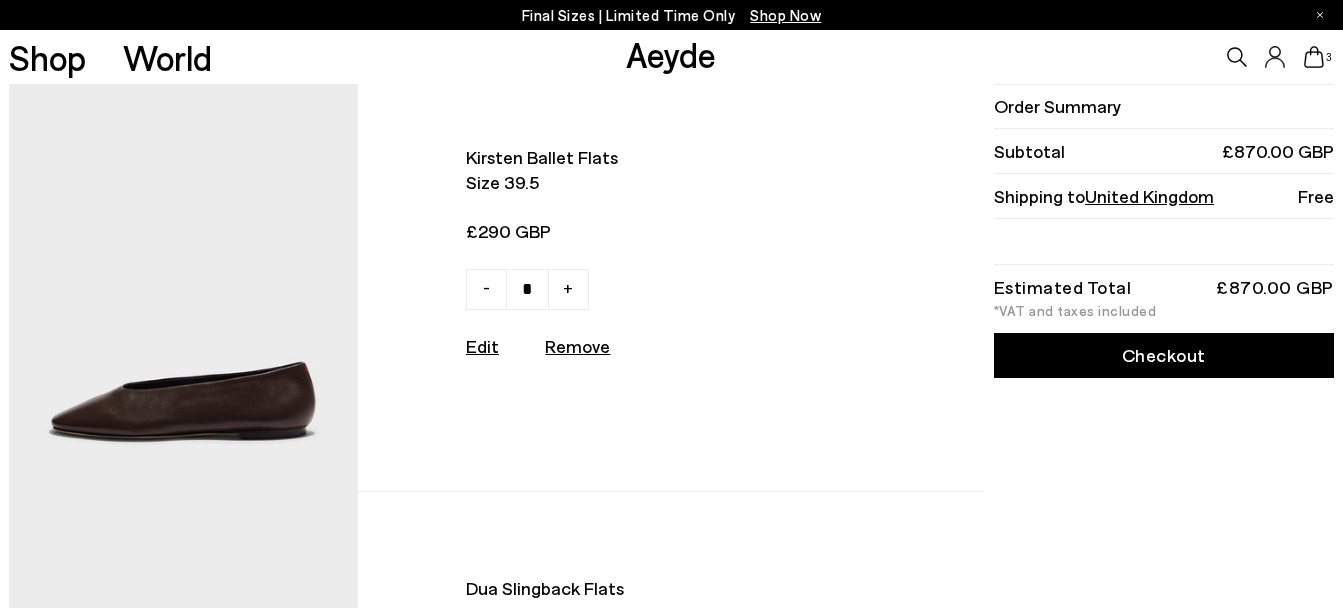 click at bounding box center (183, 276) 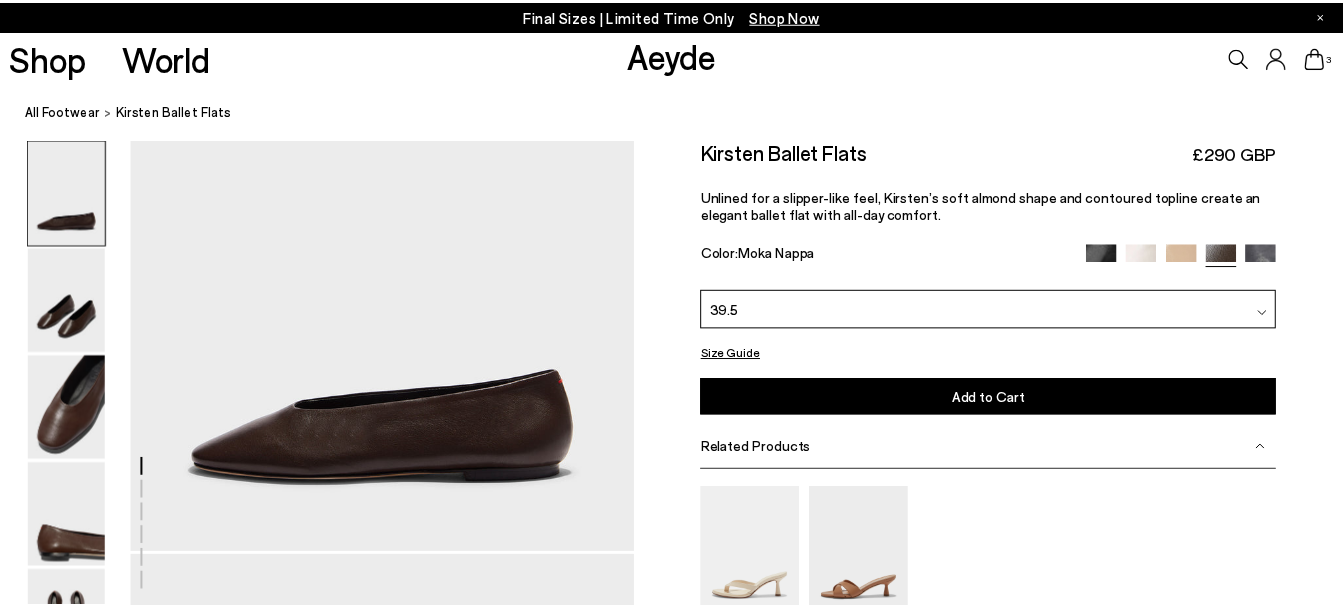 scroll, scrollTop: 0, scrollLeft: 0, axis: both 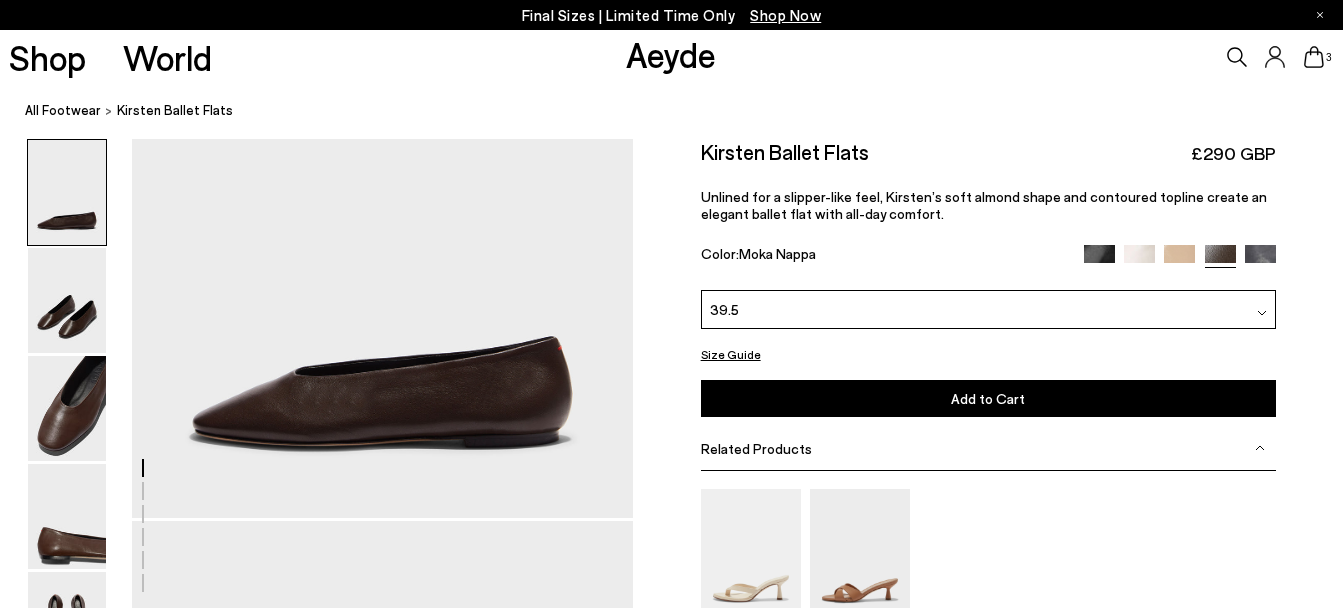 click 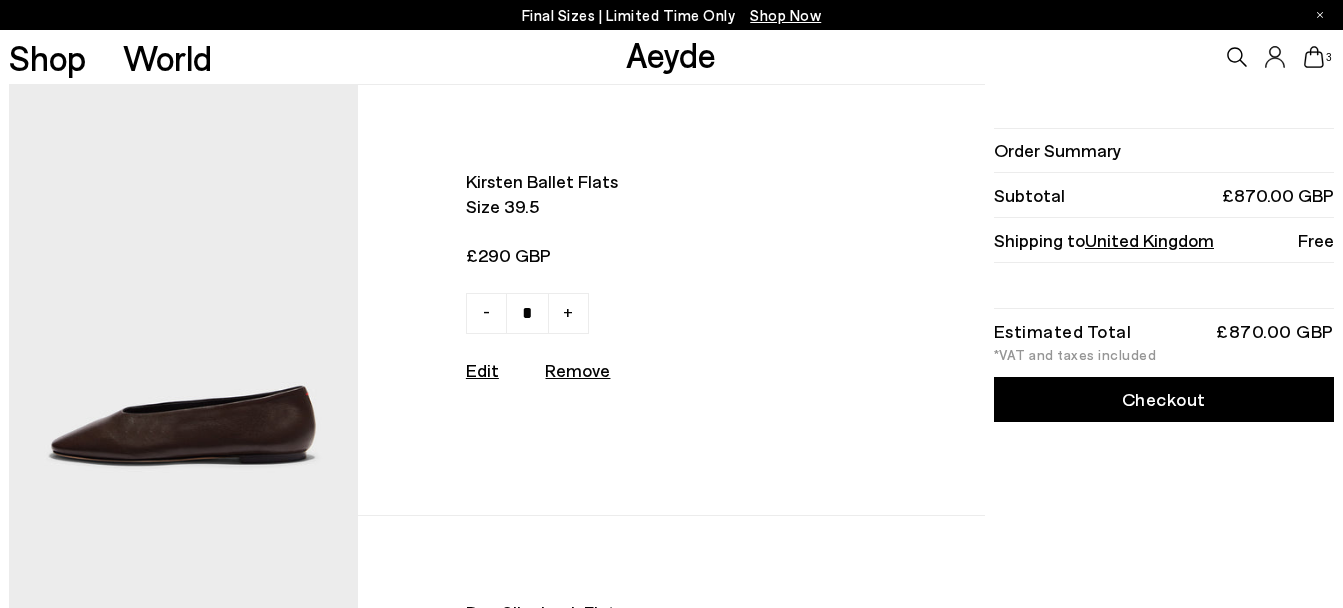 scroll, scrollTop: 0, scrollLeft: 0, axis: both 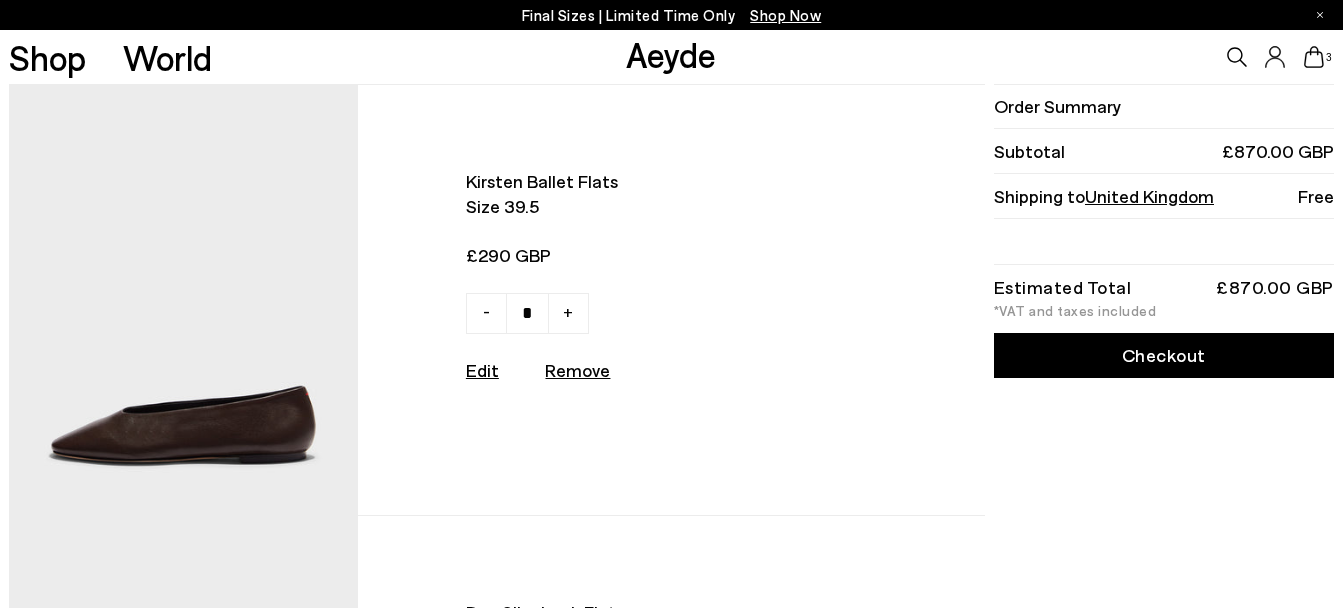 click on "Remove" at bounding box center (577, 370) 